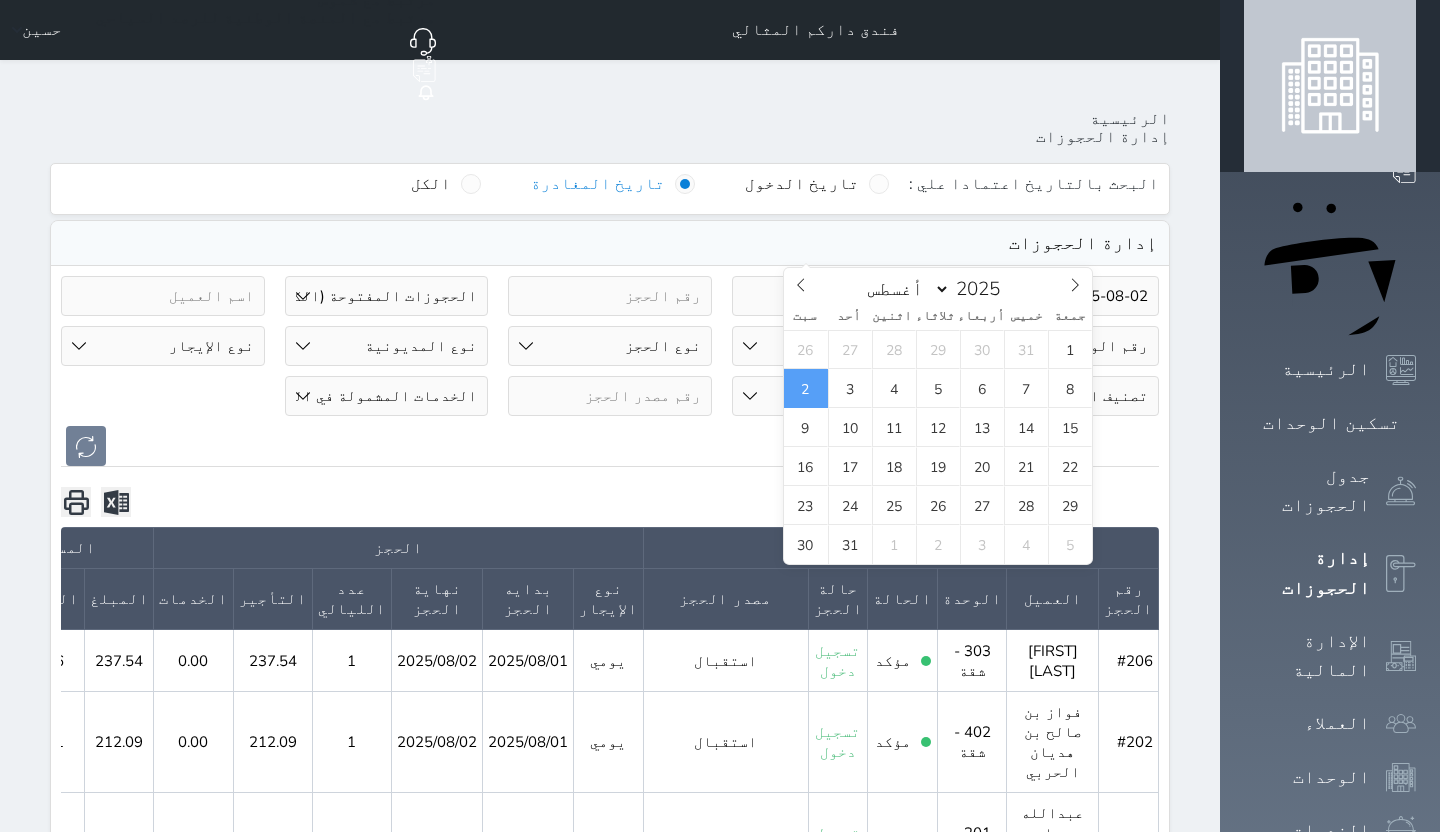 select on "open_all" 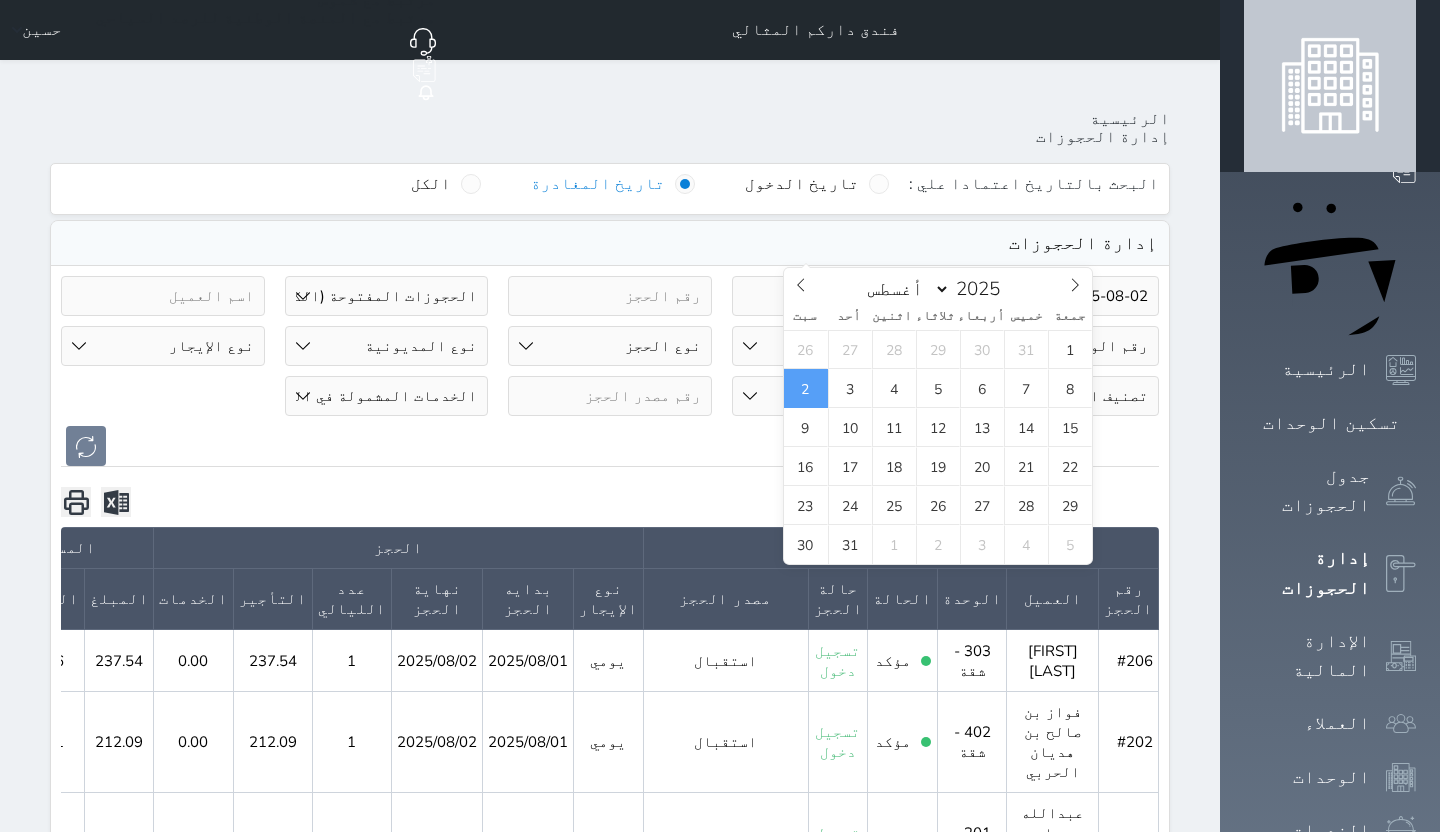 click on "2" at bounding box center (806, 388) 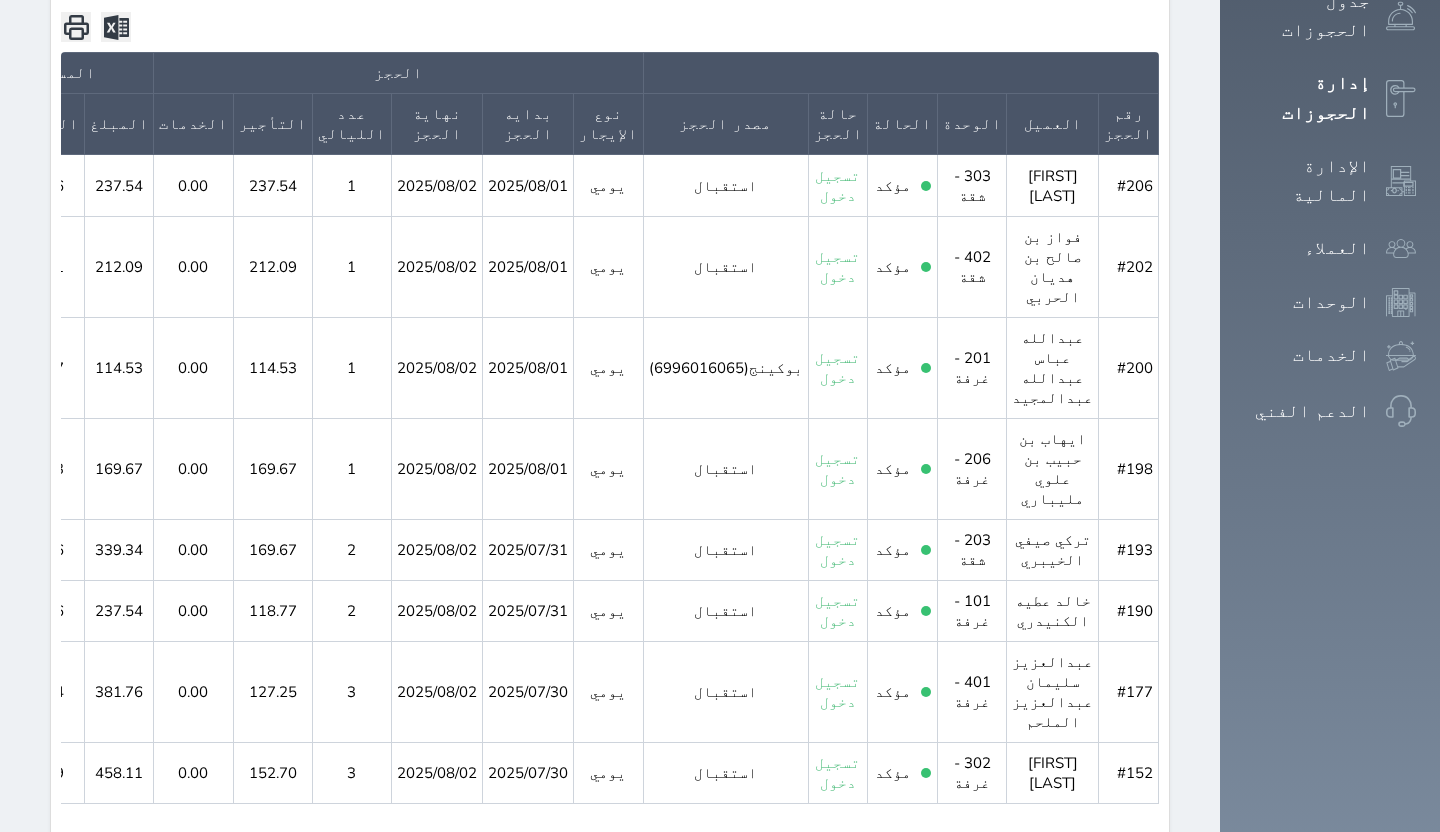 scroll, scrollTop: 493, scrollLeft: 0, axis: vertical 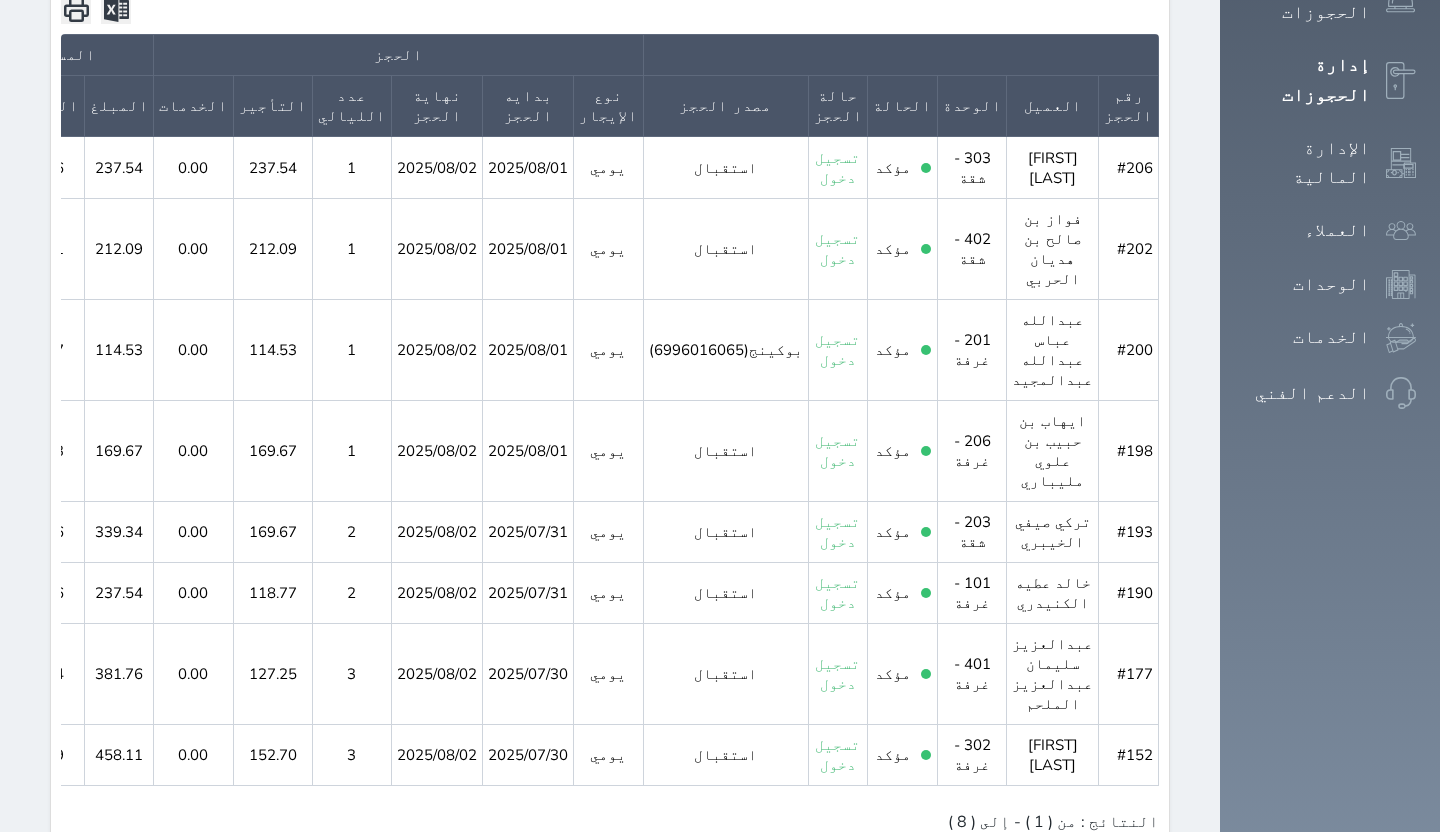 click 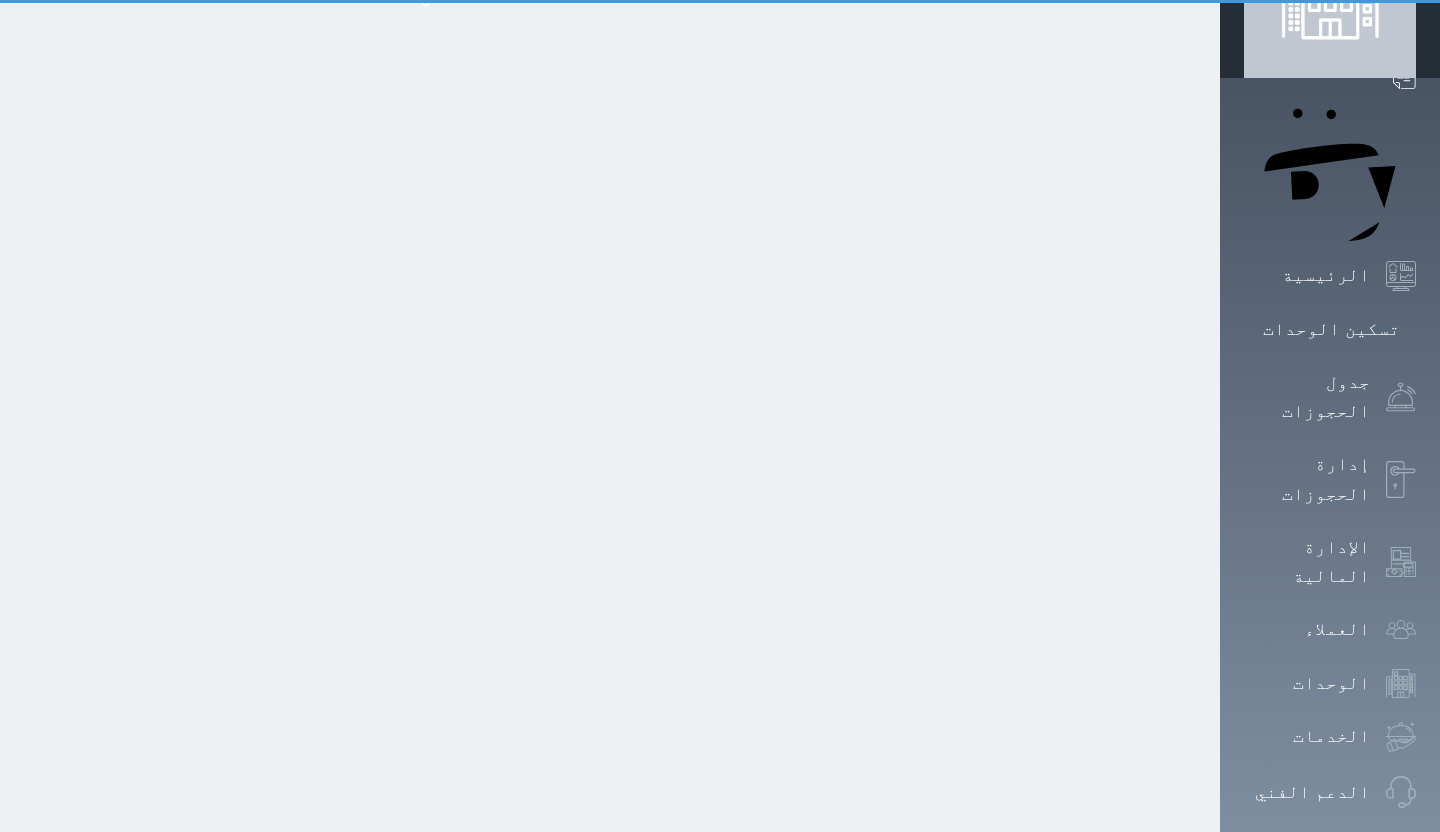 scroll, scrollTop: 0, scrollLeft: 0, axis: both 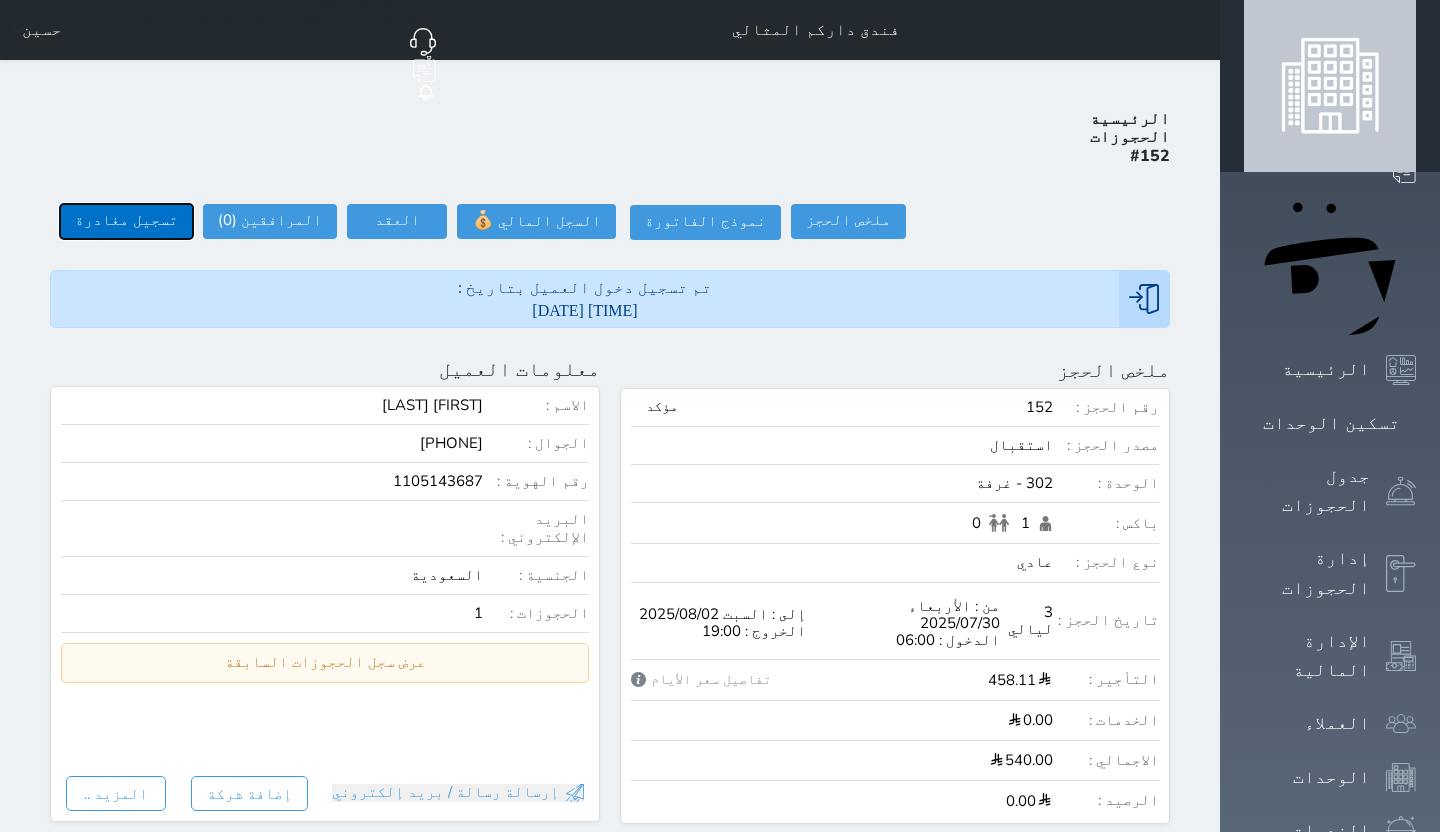 click on "تسجيل مغادرة" at bounding box center (126, 221) 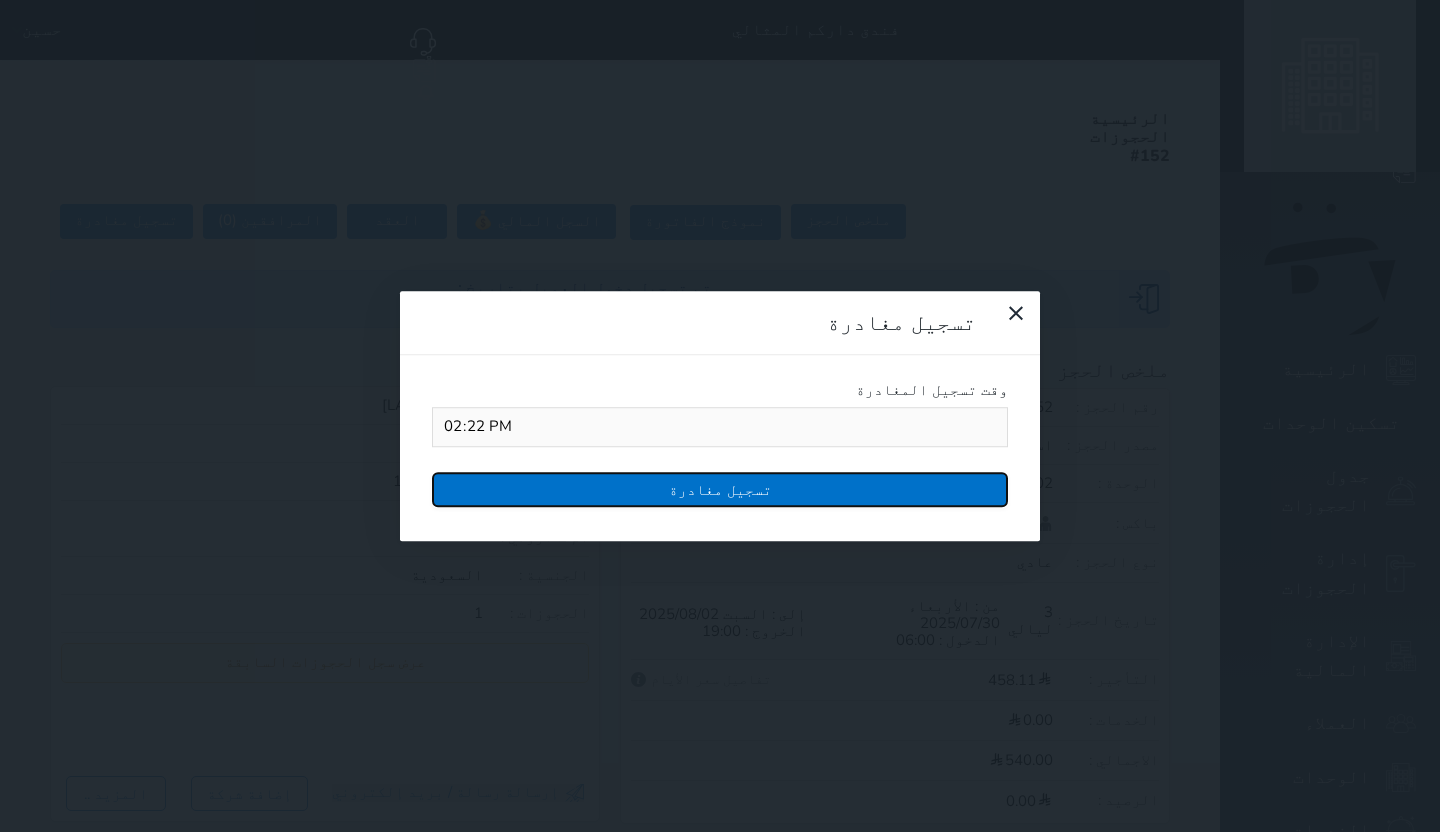 click on "تسجيل مغادرة" at bounding box center (720, 489) 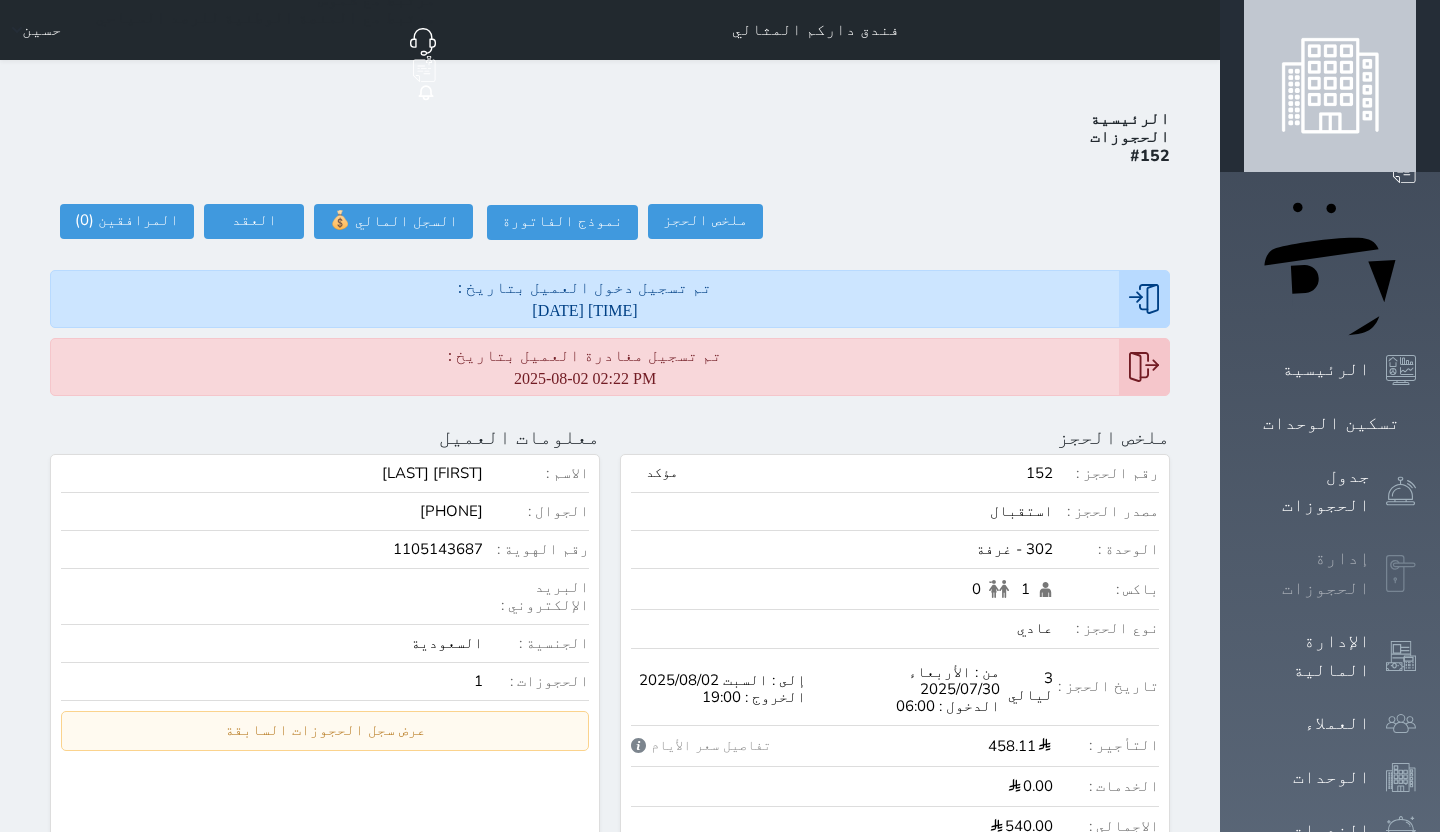 click 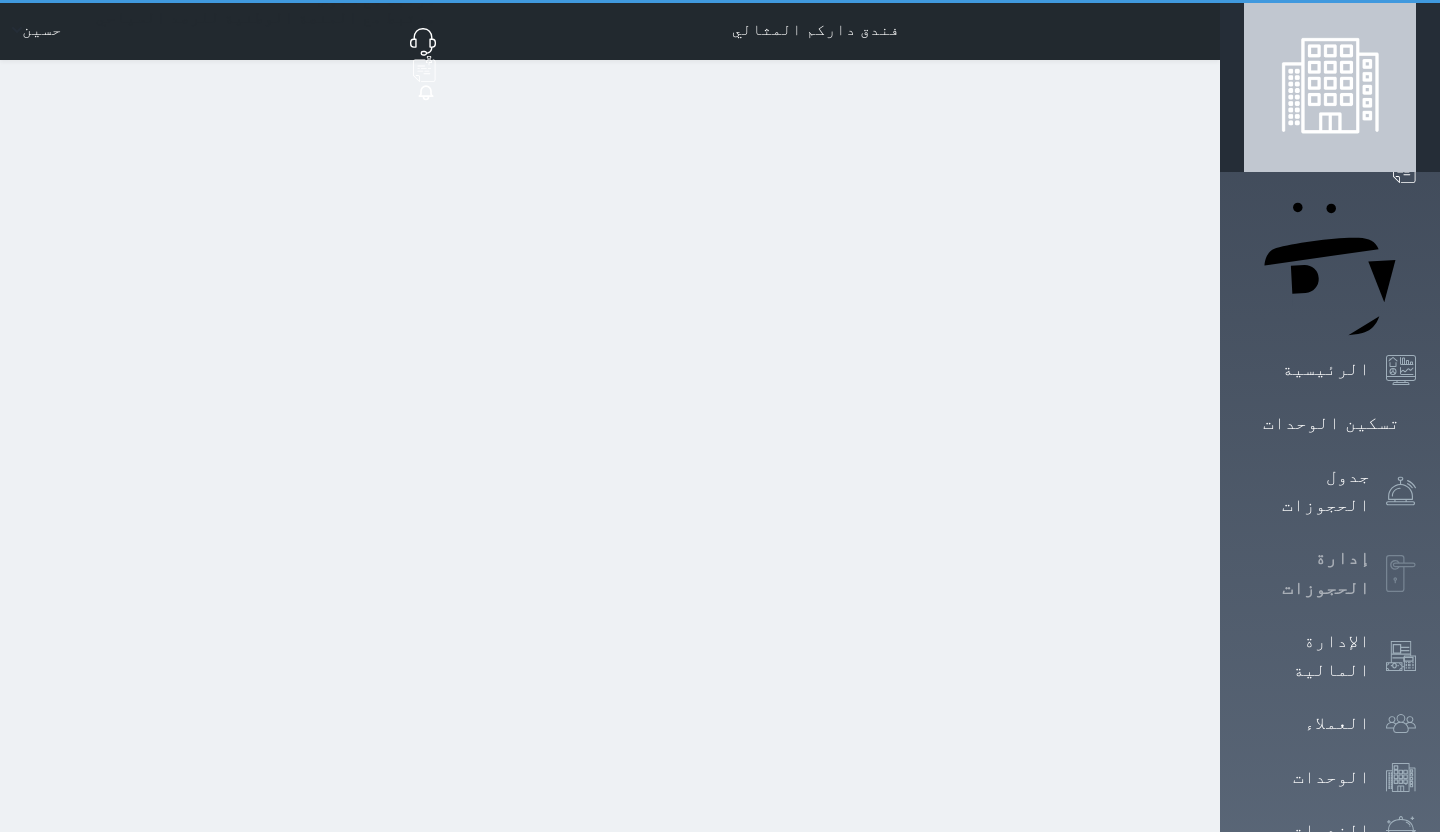 select on "open_all" 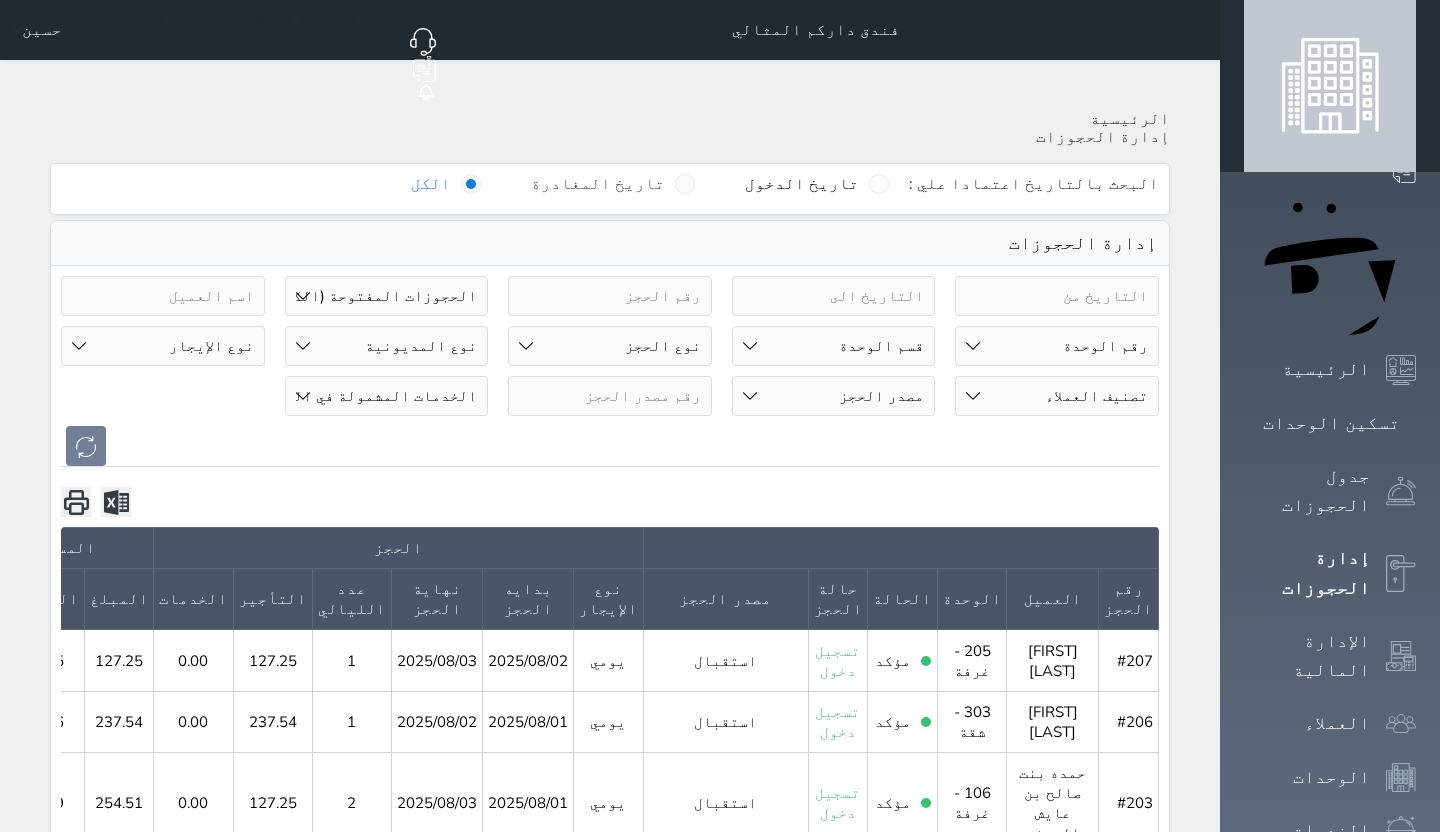 click at bounding box center (685, 184) 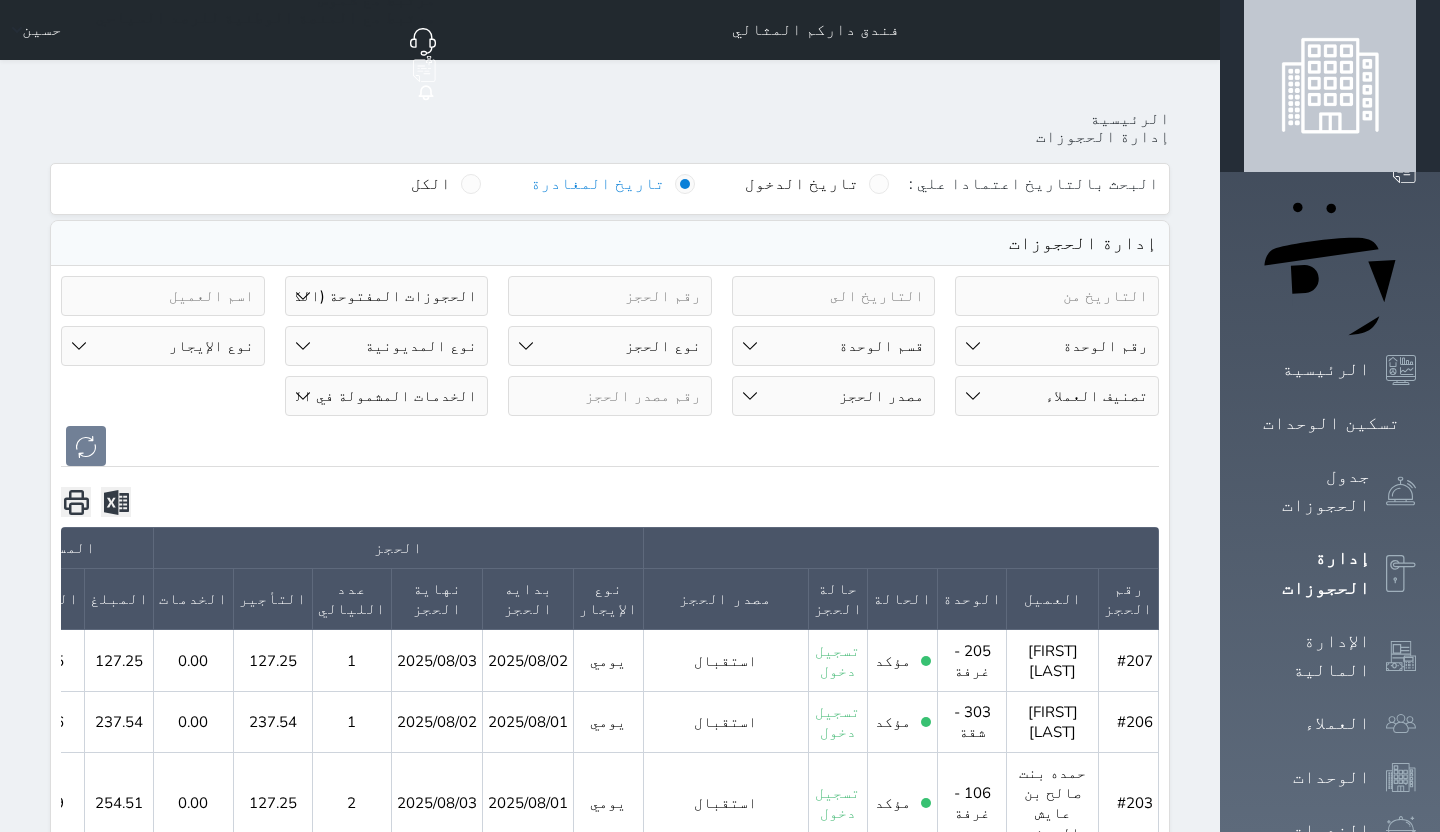 click on "Your browser does not support the audio element.
حجز جماعي جديد   حجز جديد             الرئيسية     تسكين الوحدات     جدول الحجوزات     إدارة الحجوزات       الإدارة المالية     العملاء       الوحدات     الخدمات         الدعم الفني
فندق داركم المثالي
حجز جماعي جديد   حجز جديد   غير مرتبط مع منصة زاتكا المرحلة الثانية   مرتبط مع شموس   مرتبط مع المنصة الوطنية للرصد السياحي             إشعار   الغرفة   النزيل   المصدر
حسين
الرئيسية إدارة الحجوزات   البحث بالتاريخ اعتمادا علي :        تاريخ الدخول       تاريخ المغادرة       الكل   إدارة الحجوزات
حالة الحجز" at bounding box center [720, 833] 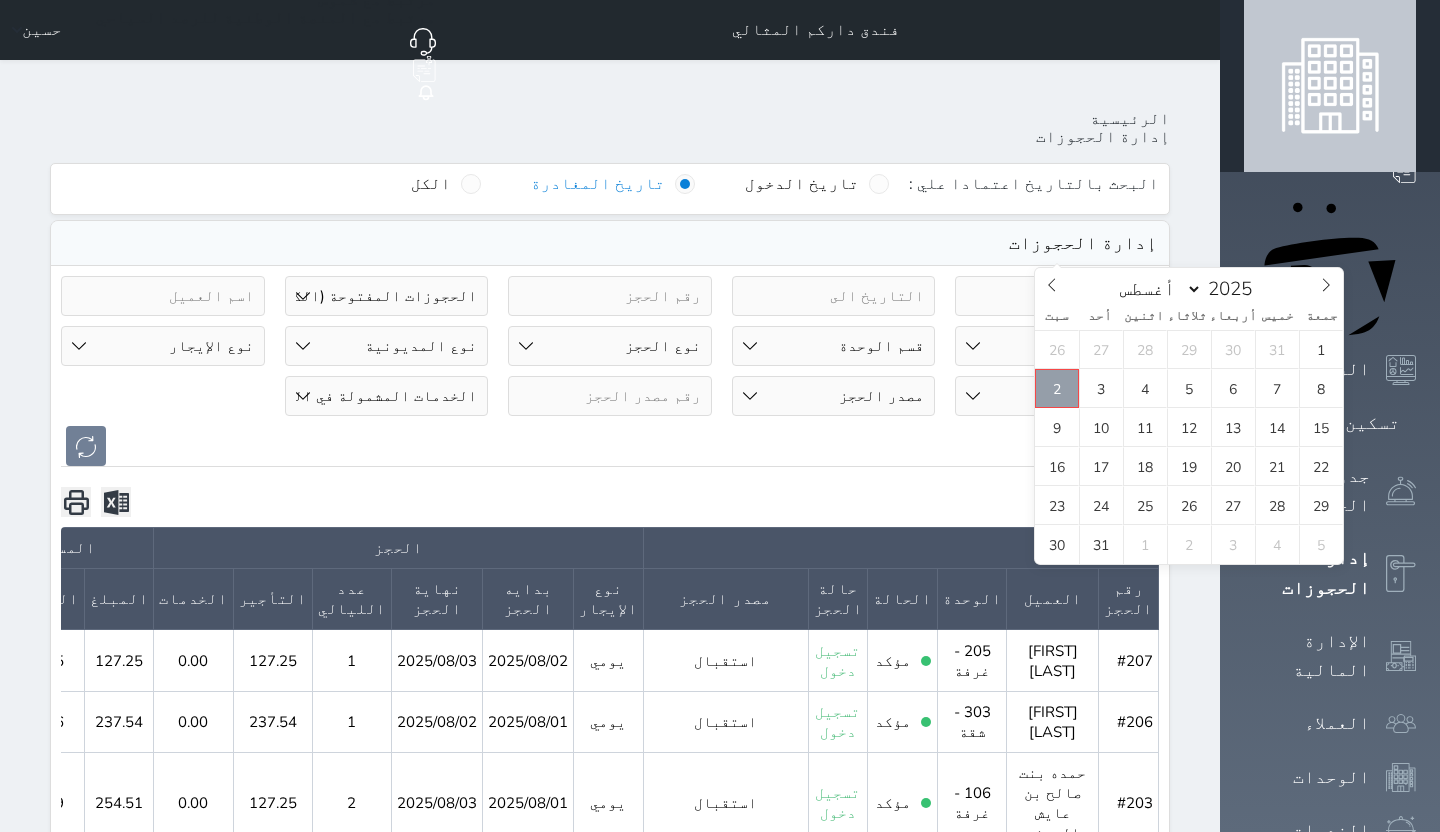 click on "2" at bounding box center (1057, 388) 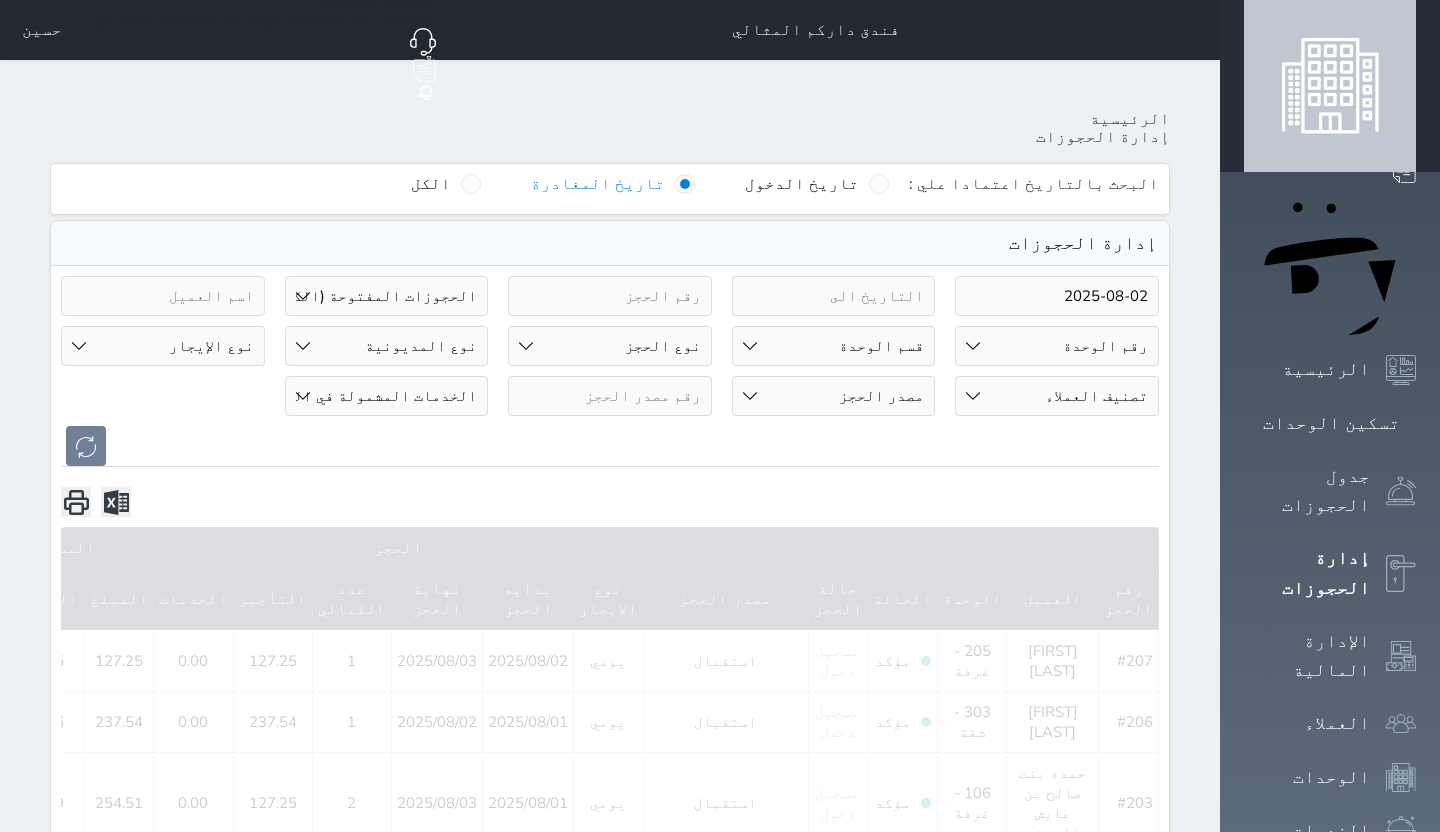 click on "Your browser does not support the audio element.
حجز جماعي جديد   حجز جديد             الرئيسية     تسكين الوحدات     جدول الحجوزات     إدارة الحجوزات       الإدارة المالية     العملاء       الوحدات     الخدمات         الدعم الفني
فندق داركم المثالي
حجز جماعي جديد   حجز جديد   غير مرتبط مع منصة زاتكا المرحلة الثانية   مرتبط مع شموس   مرتبط مع المنصة الوطنية للرصد السياحي             إشعار   الغرفة   النزيل   المصدر
[FIRST]
الرئيسية إدارة الحجوزات   البحث بالتاريخ اعتمادا علي :        تاريخ الدخول       تاريخ المغادرة       الكل   إدارة الحجوزات   [DATE]
حالة الحجز" at bounding box center (720, 833) 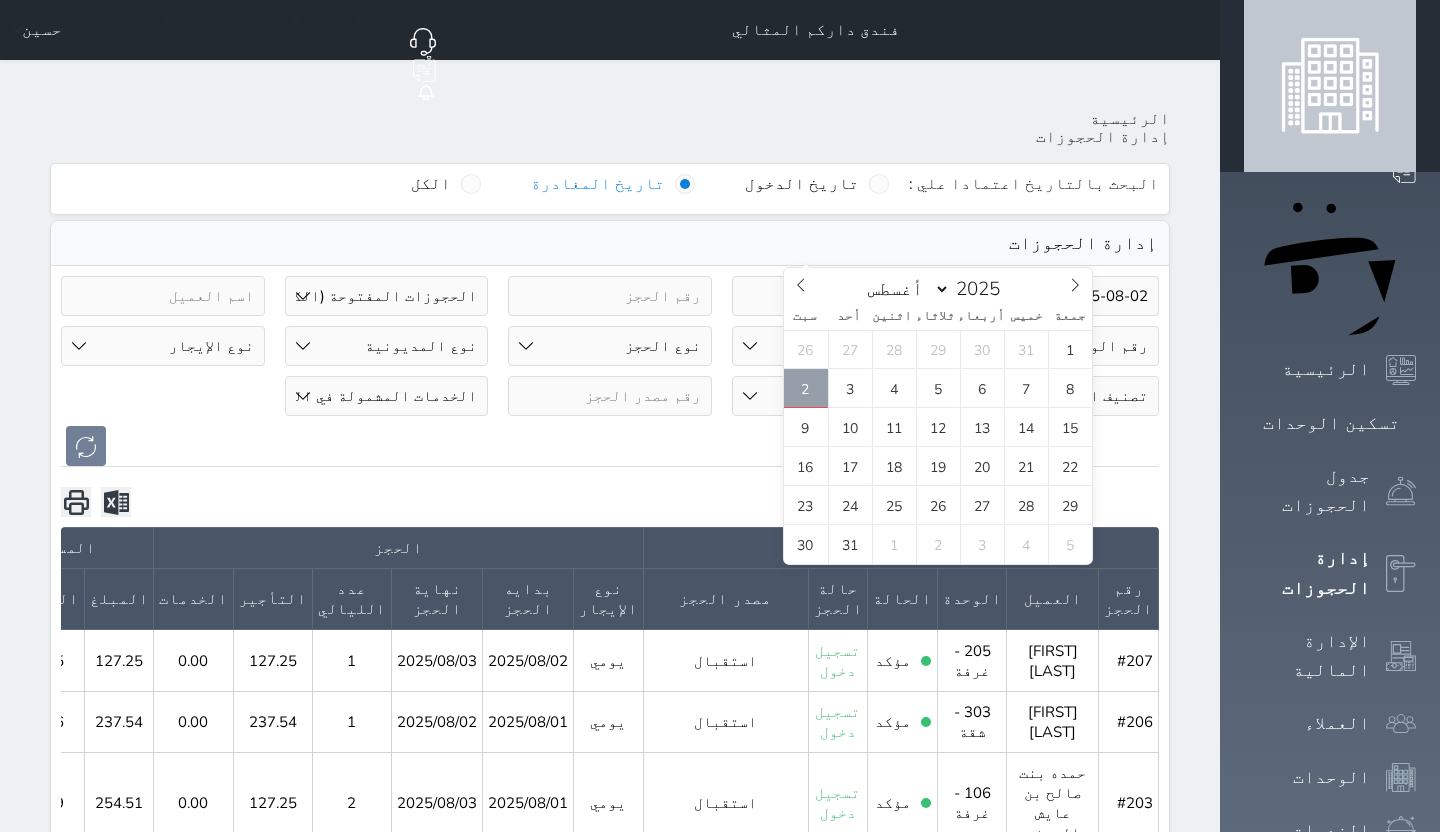 click on "2" at bounding box center [806, 388] 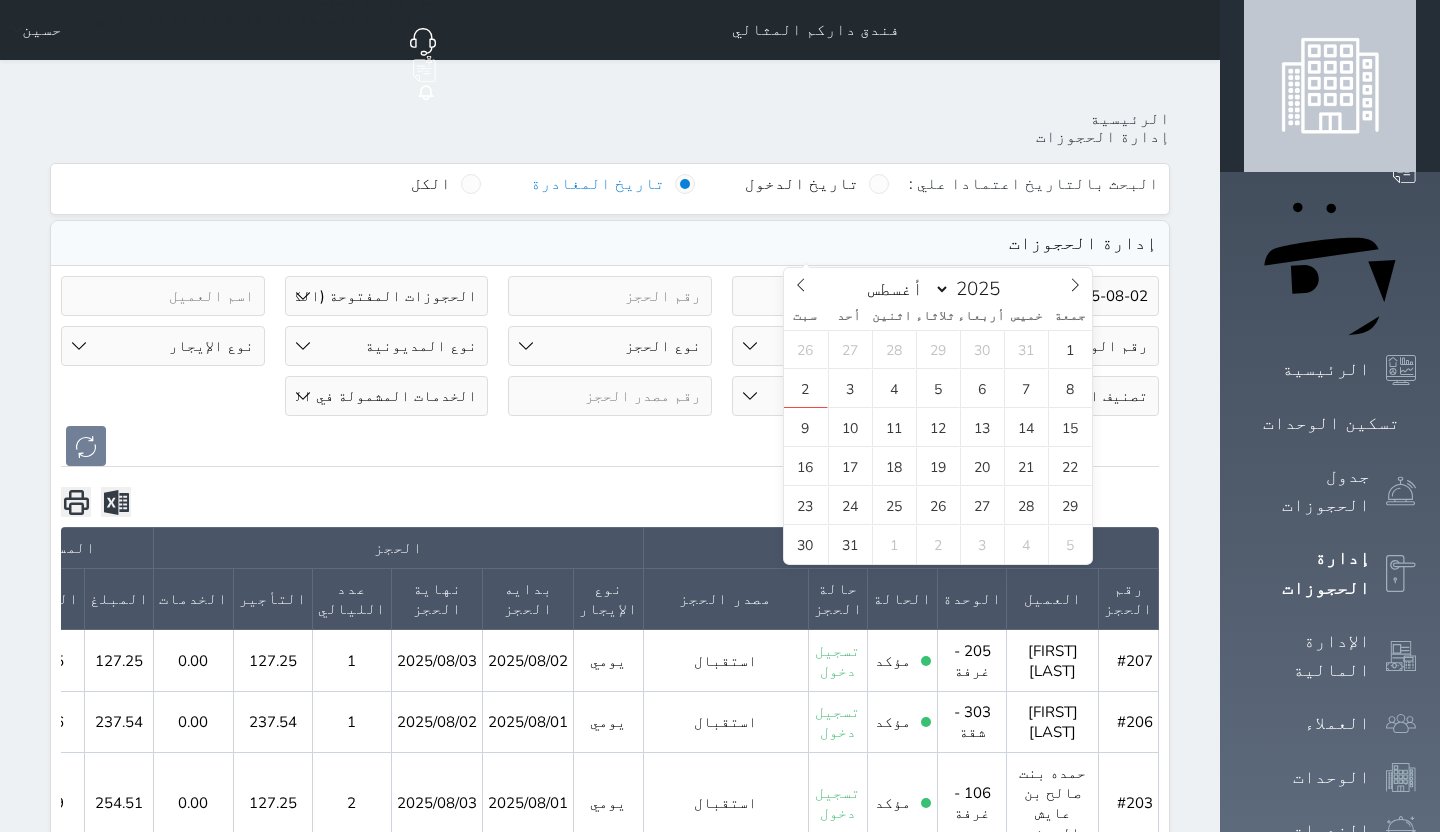 type on "2025-08-02" 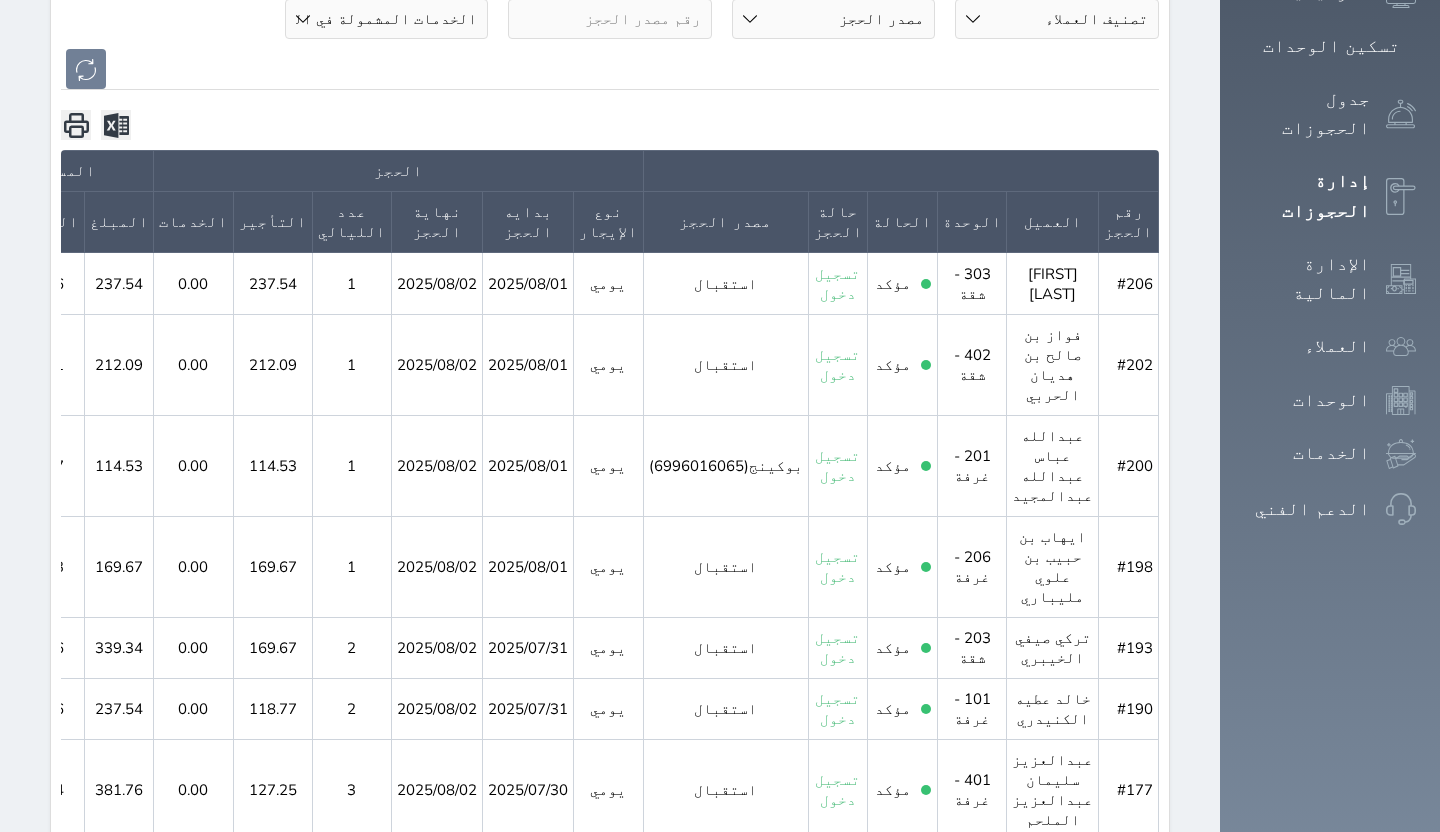 scroll, scrollTop: 392, scrollLeft: 0, axis: vertical 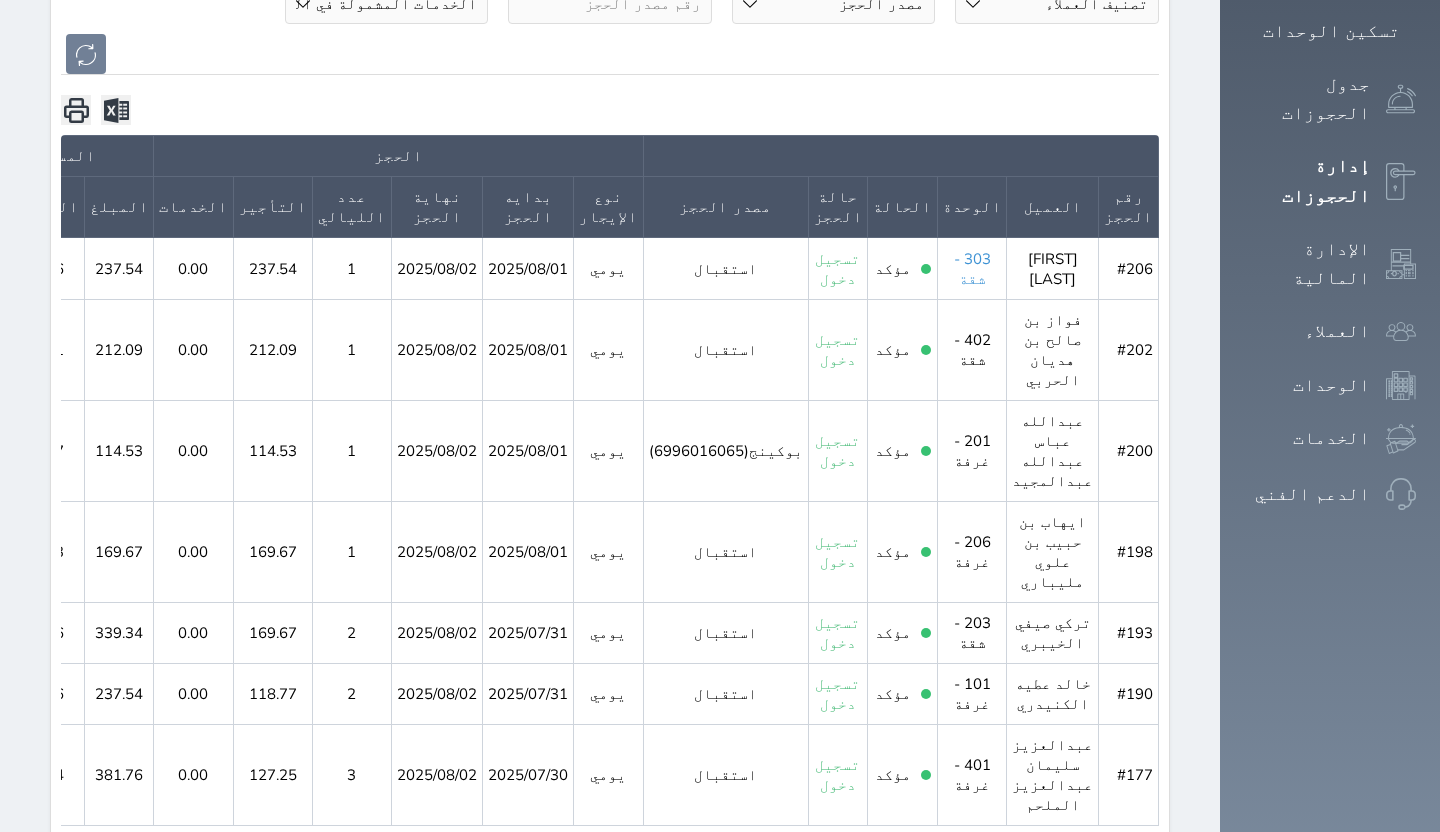click on "303 -
شقة" at bounding box center (972, 269) 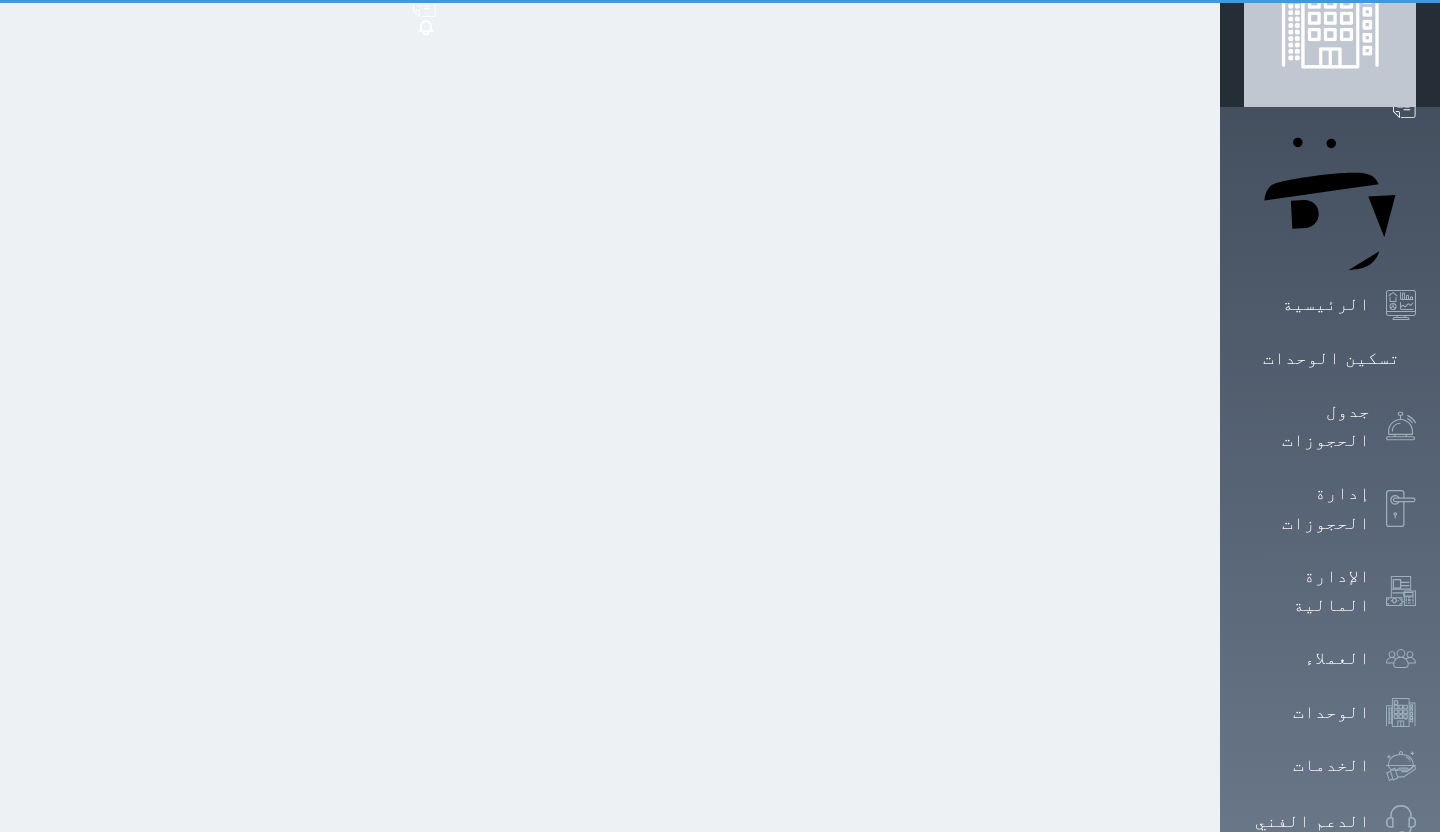 scroll, scrollTop: 0, scrollLeft: 0, axis: both 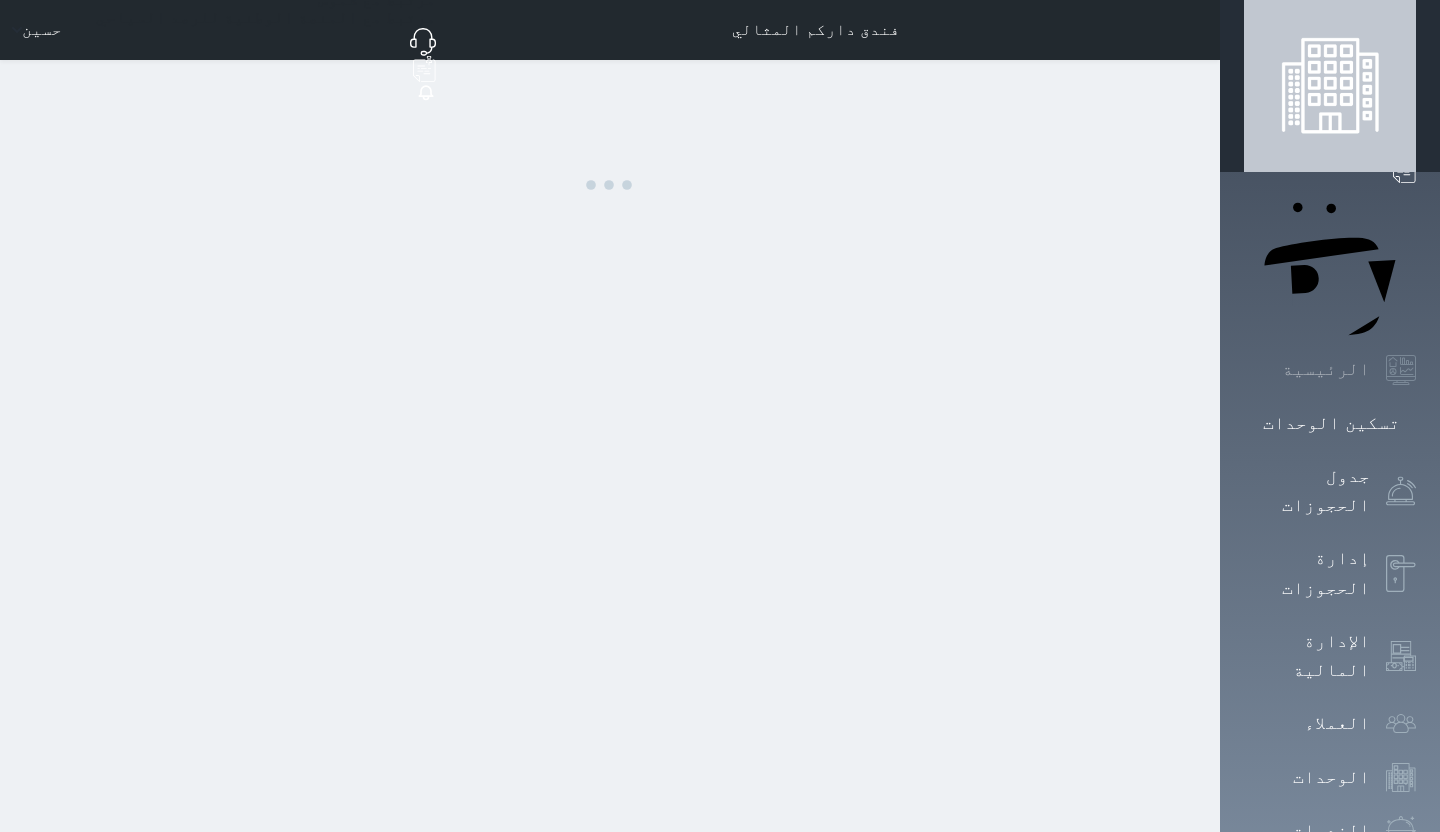 click on "الرئيسية" at bounding box center (1326, 369) 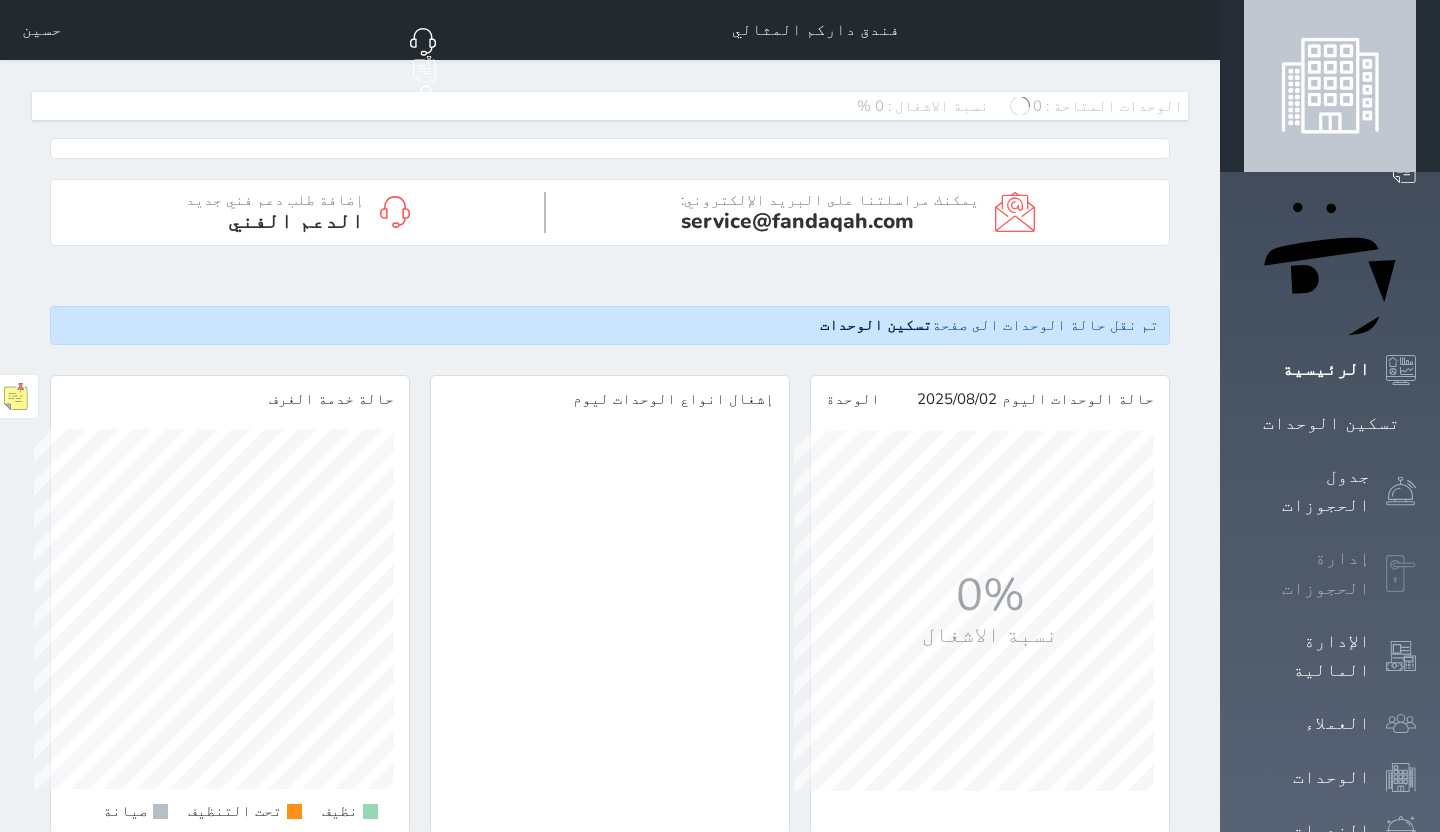 click at bounding box center (1401, 574) 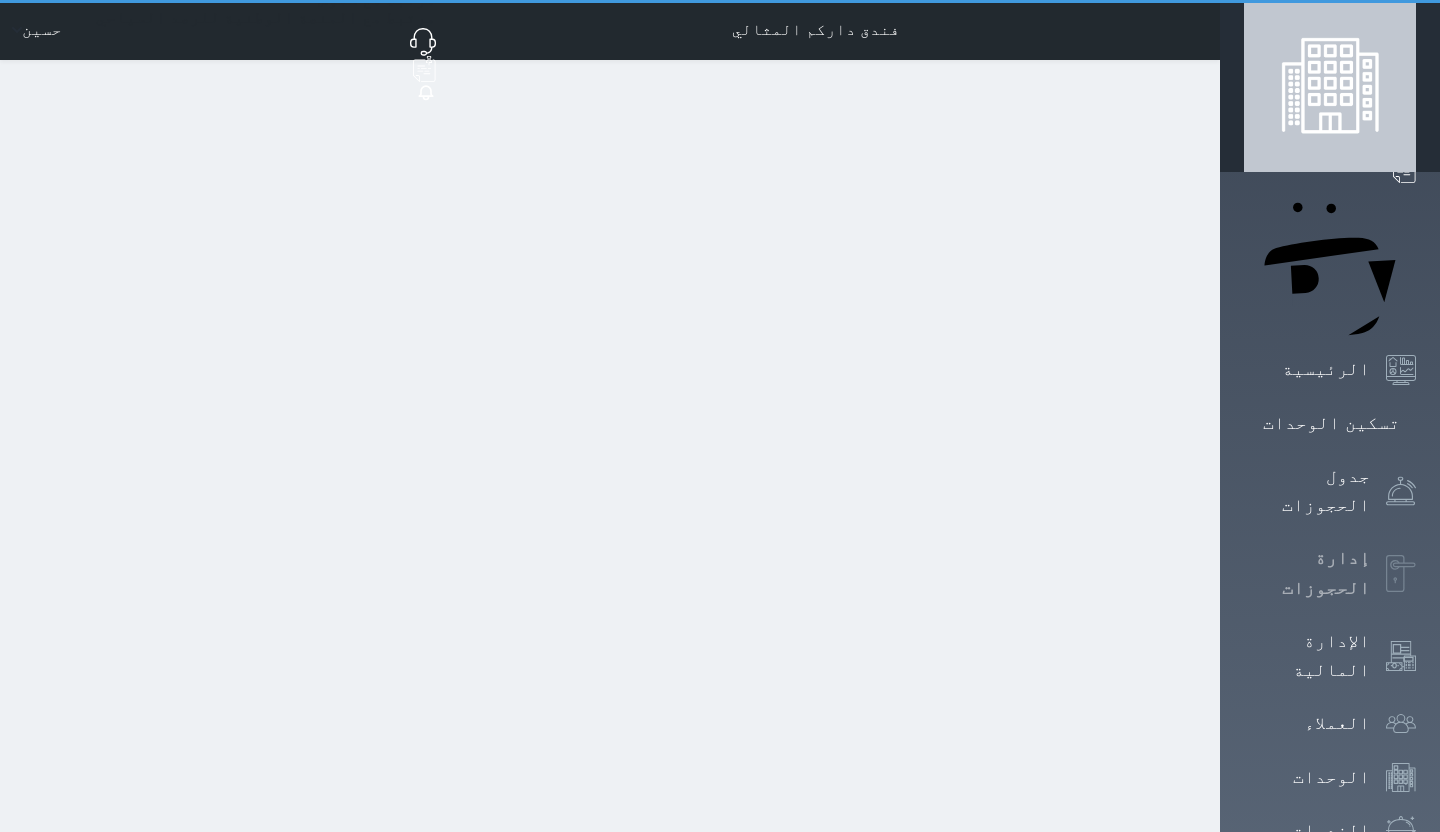 select on "open_all" 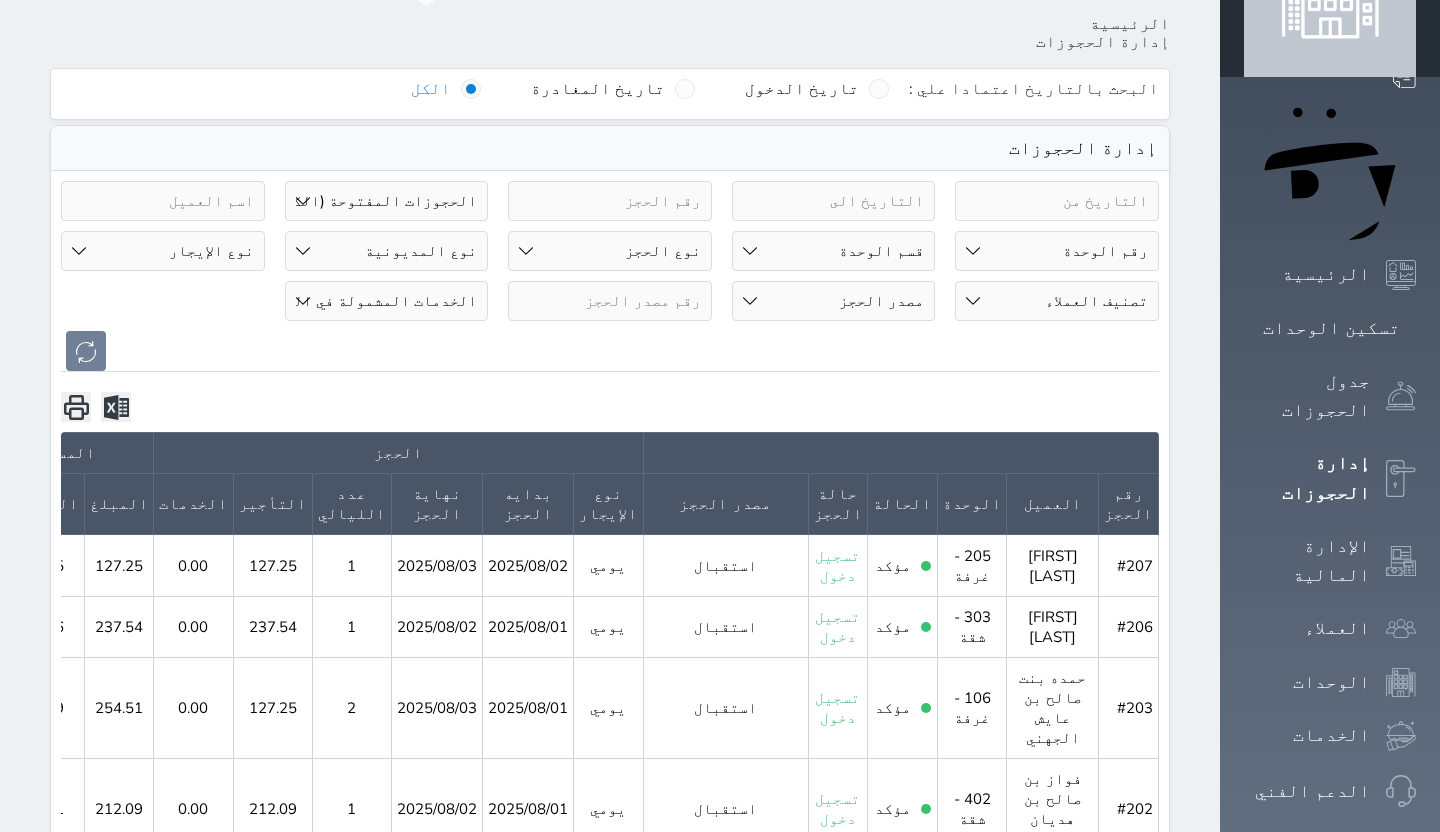 scroll, scrollTop: 139, scrollLeft: 0, axis: vertical 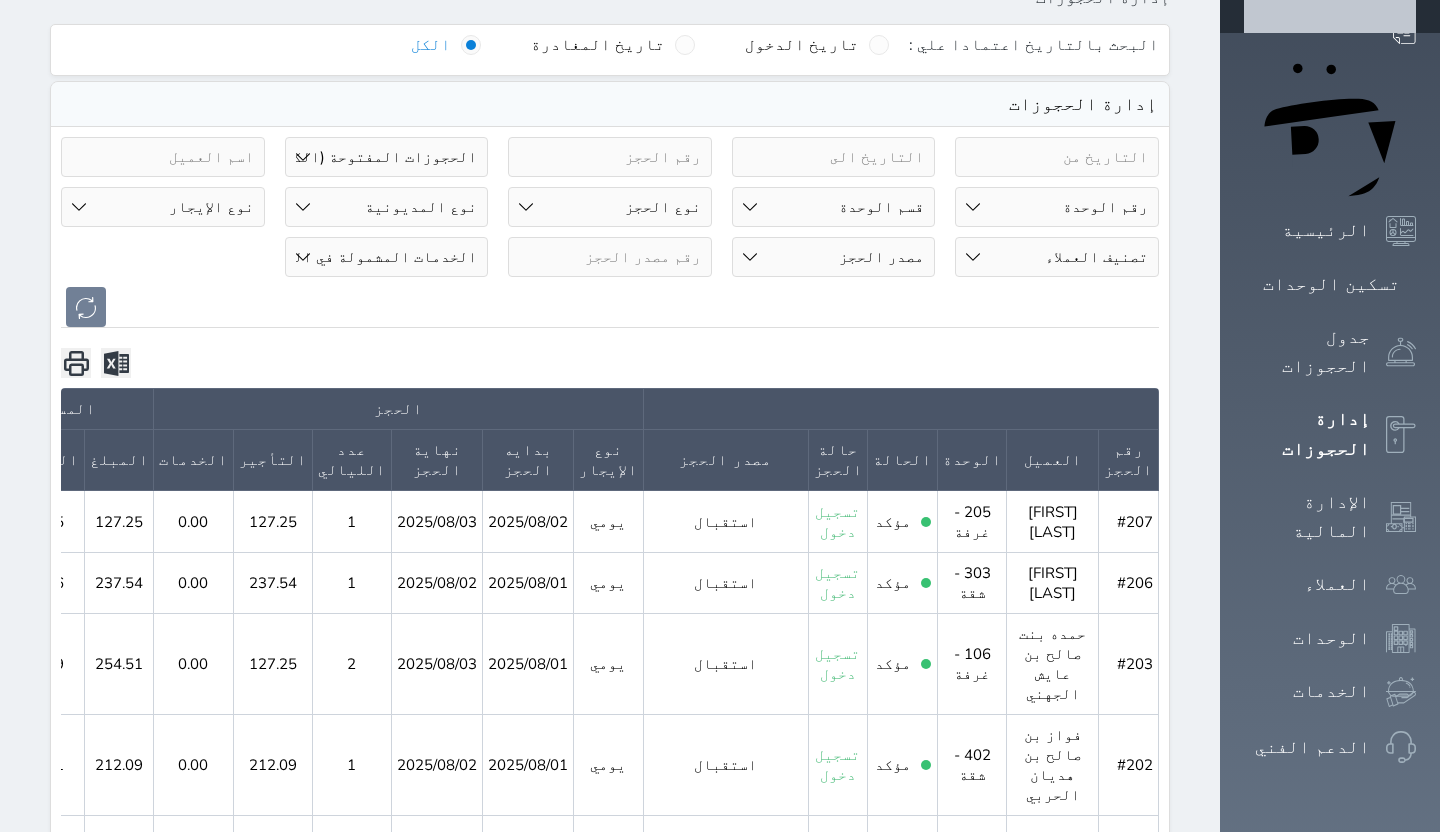 click 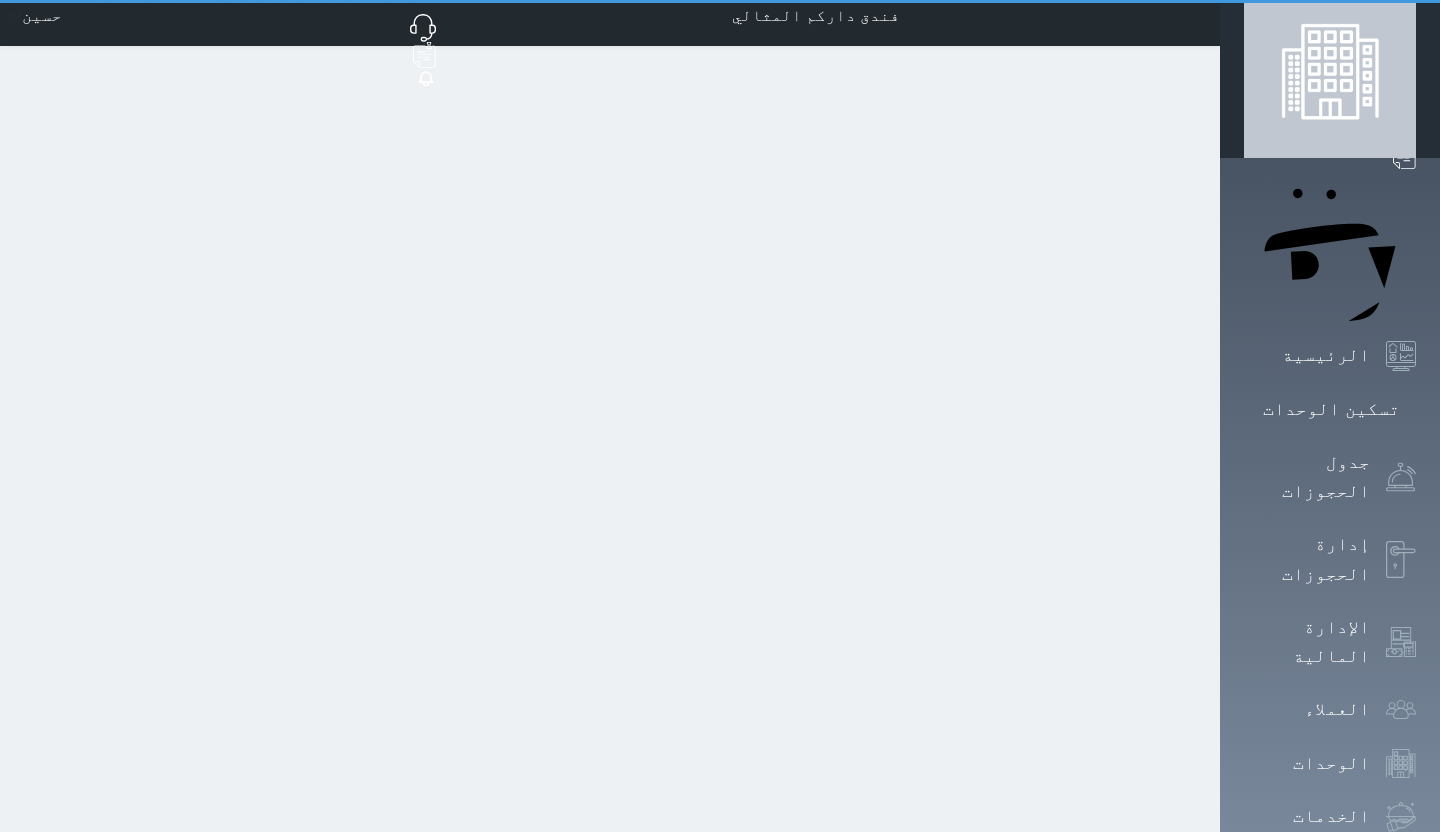 scroll, scrollTop: 0, scrollLeft: 0, axis: both 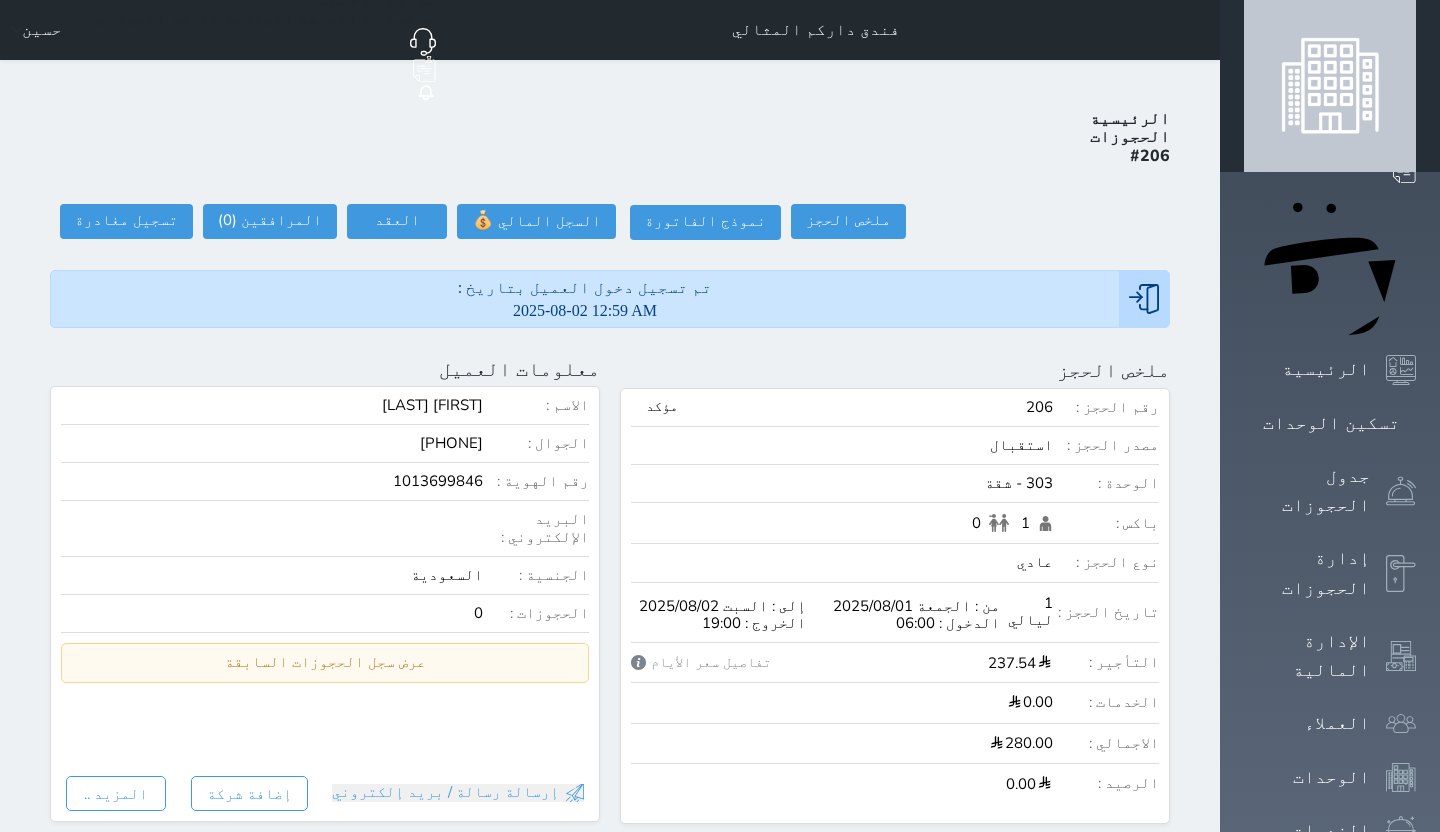 click on "[PHONE]" at bounding box center [451, 443] 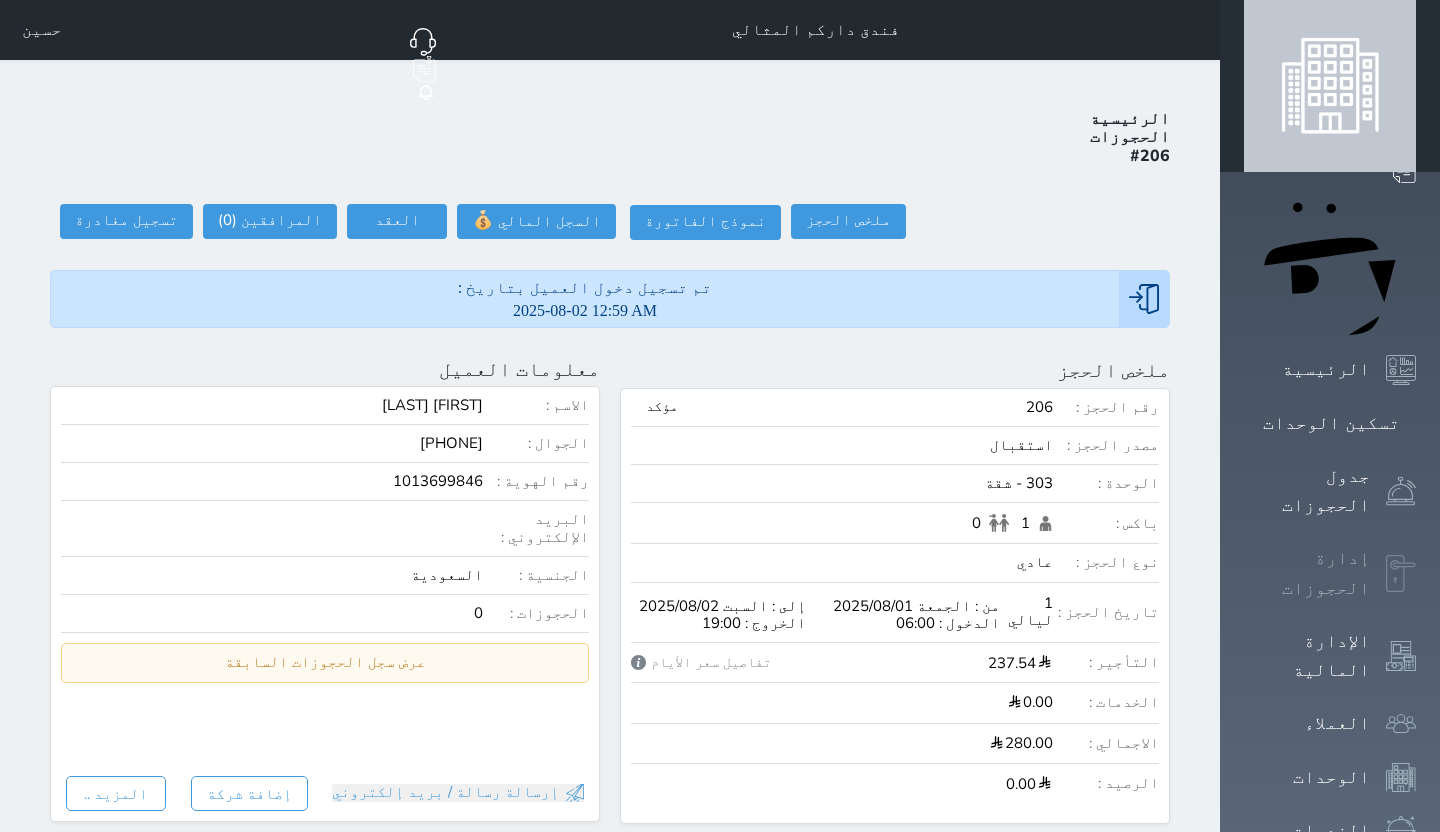 click at bounding box center [1401, 574] 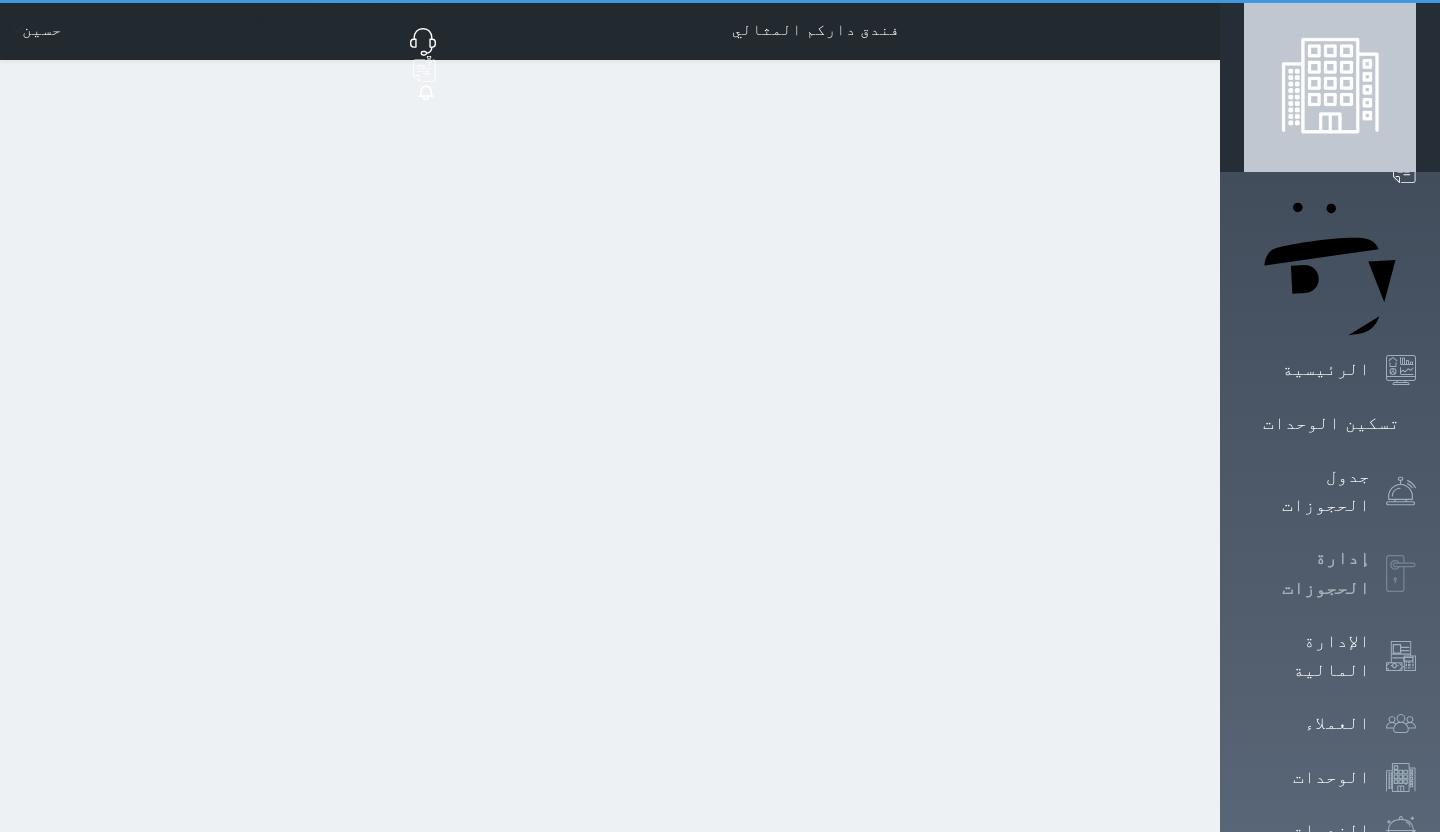 select on "open_all" 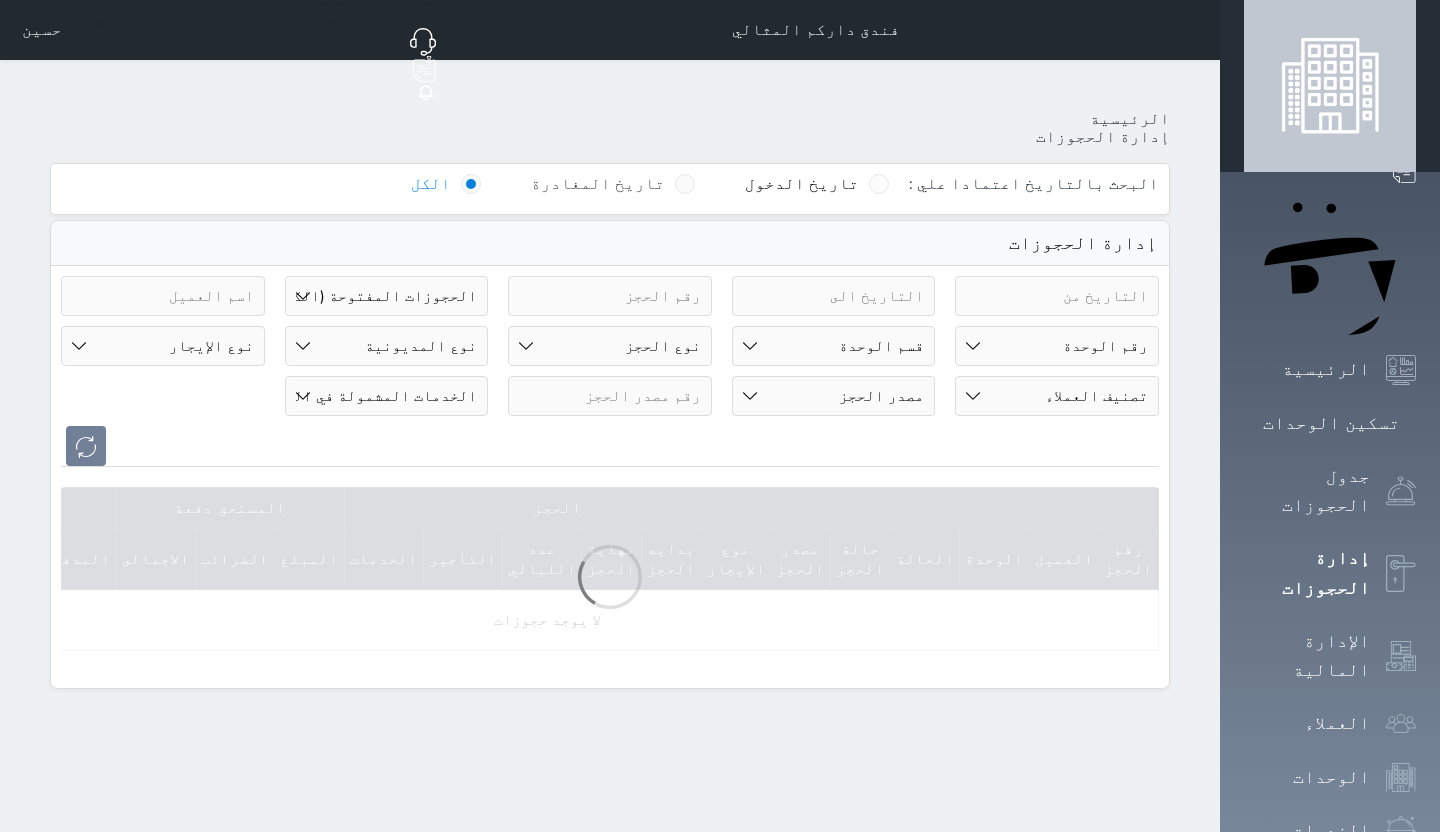 click at bounding box center [685, 184] 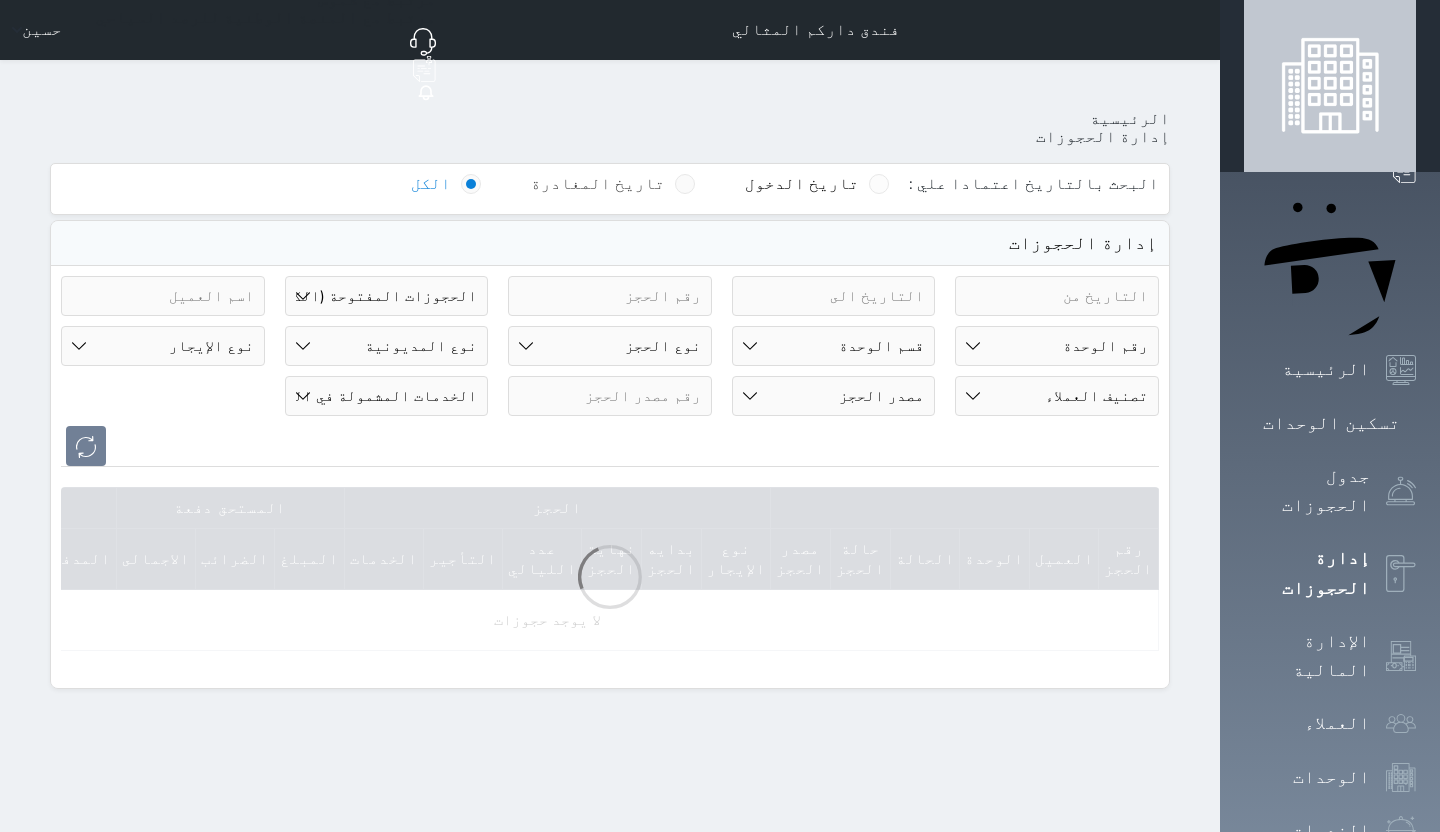 click on "تاريخ المغادرة" at bounding box center [665, 174] 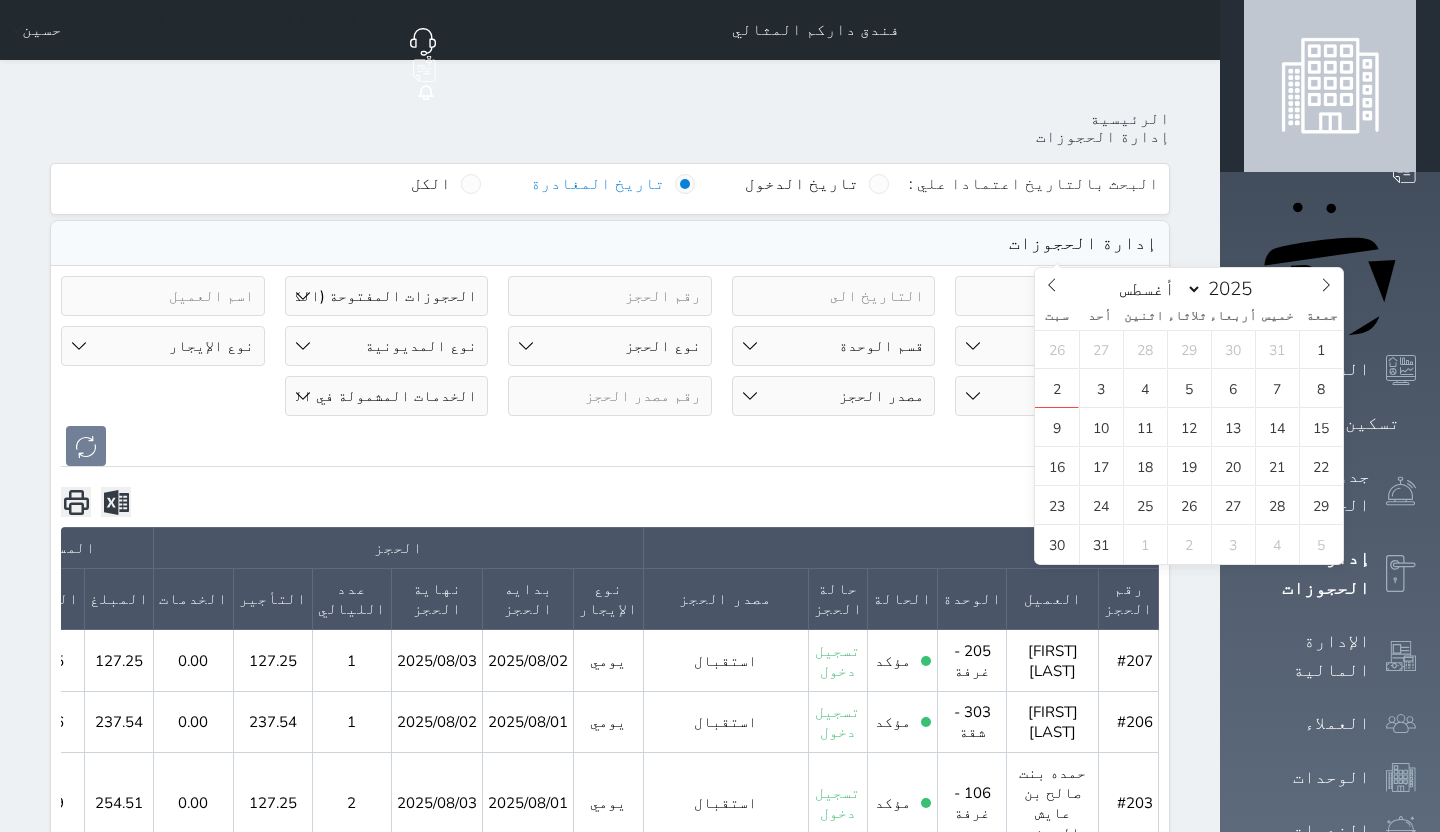 click at bounding box center [1057, 296] 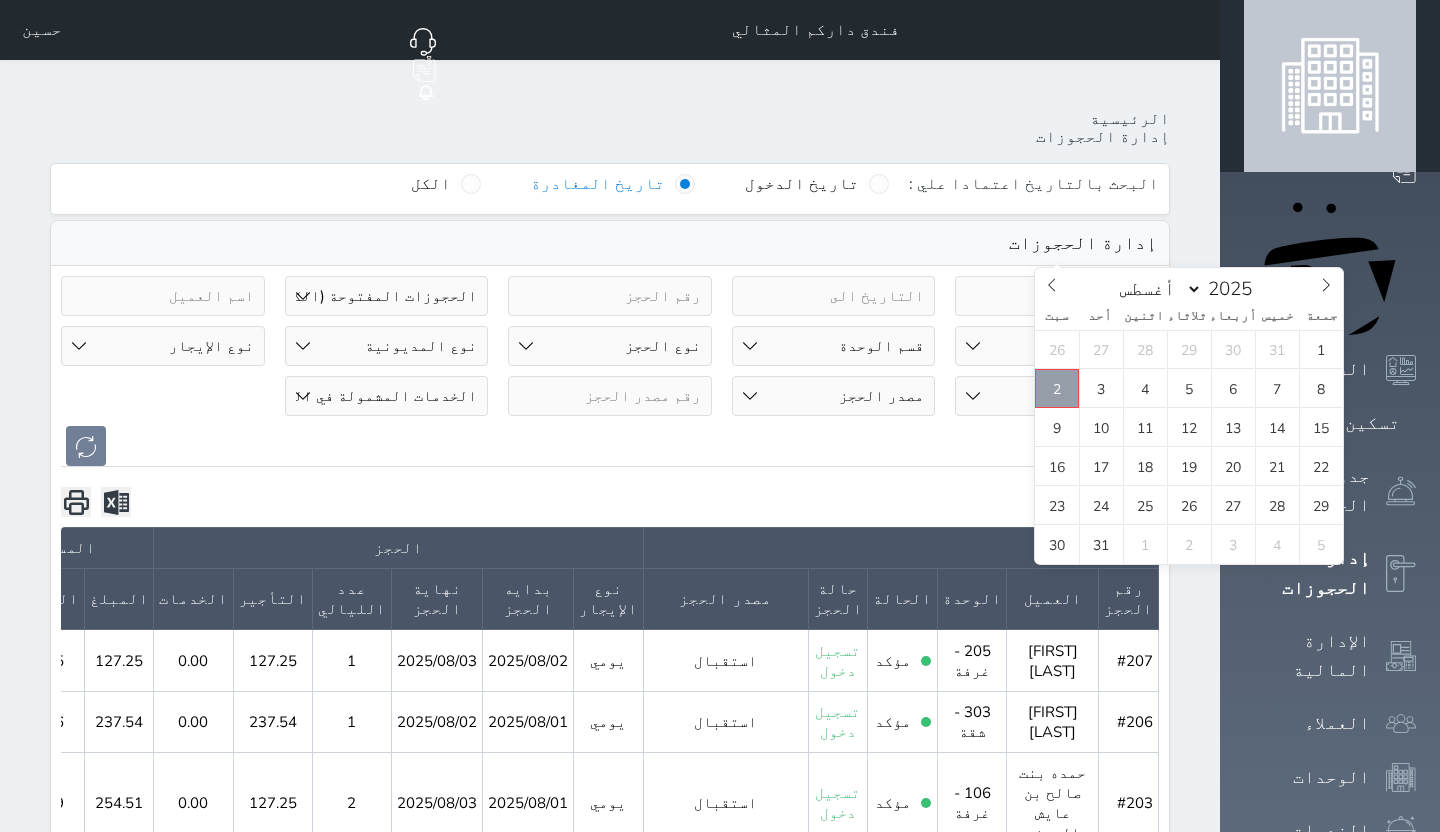 click on "2" at bounding box center [1057, 388] 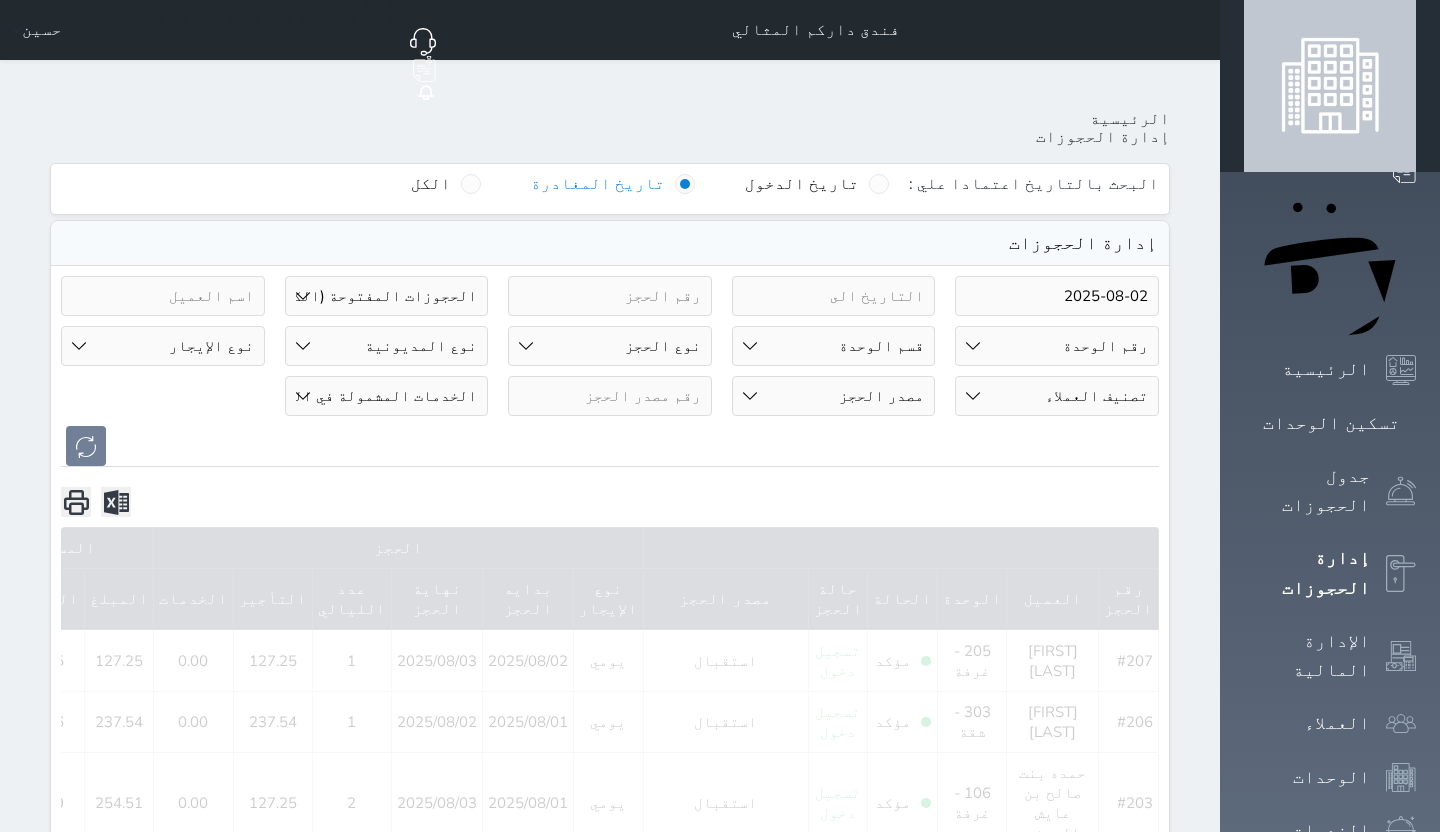 click at bounding box center [834, 296] 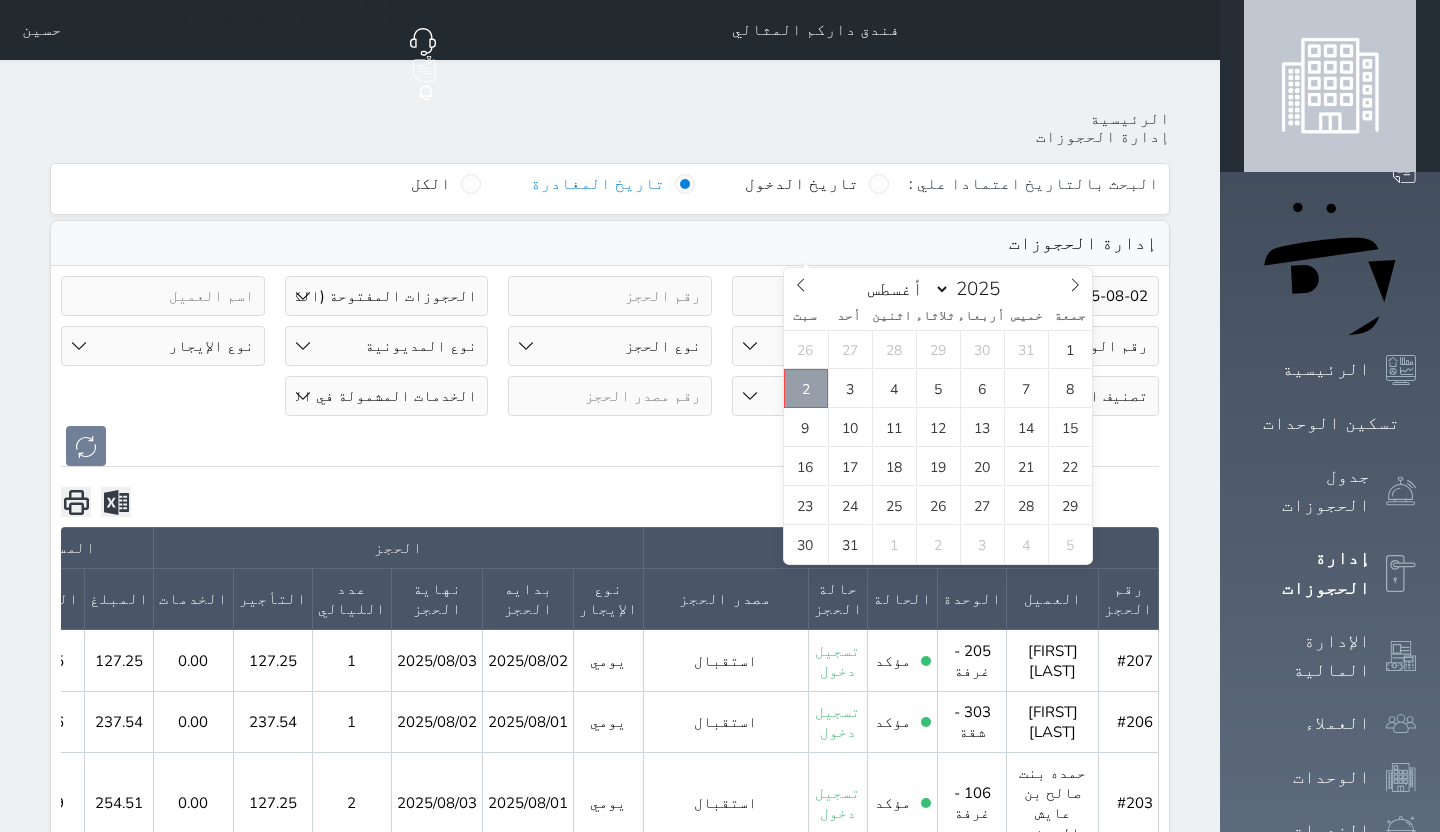 click on "2" at bounding box center (806, 388) 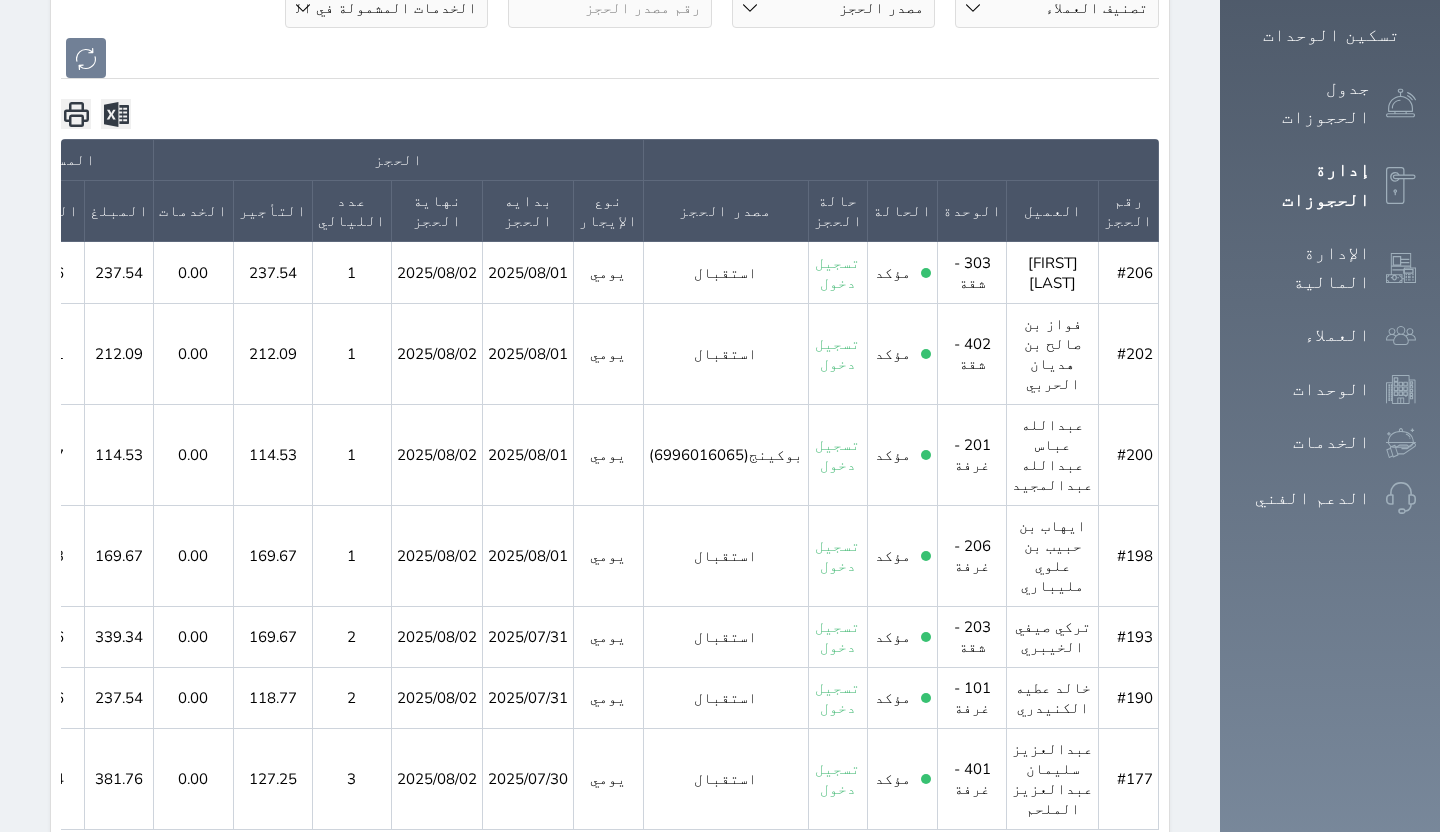 scroll, scrollTop: 392, scrollLeft: 0, axis: vertical 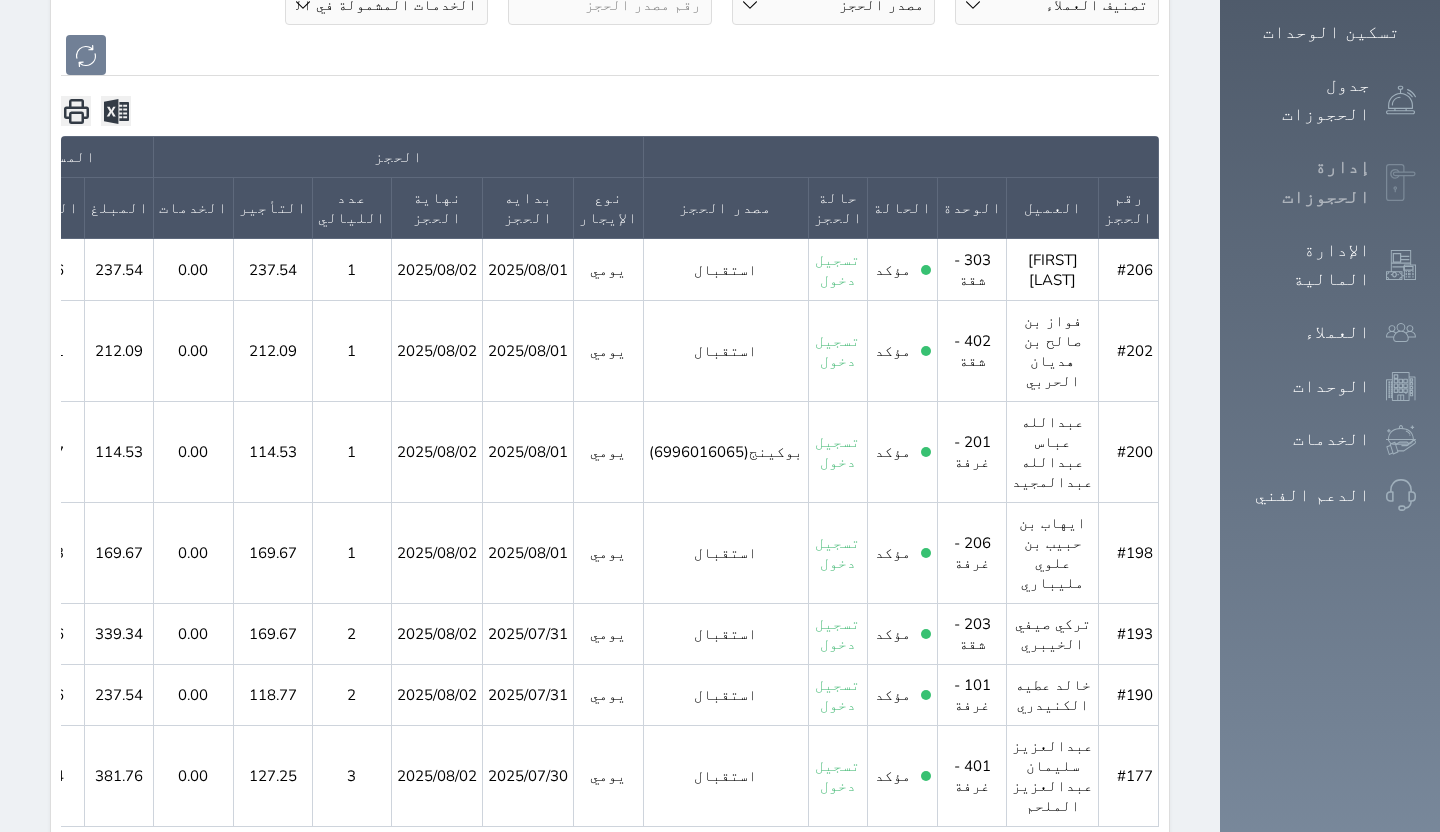 click on "إدارة الحجوزات" at bounding box center (1307, 182) 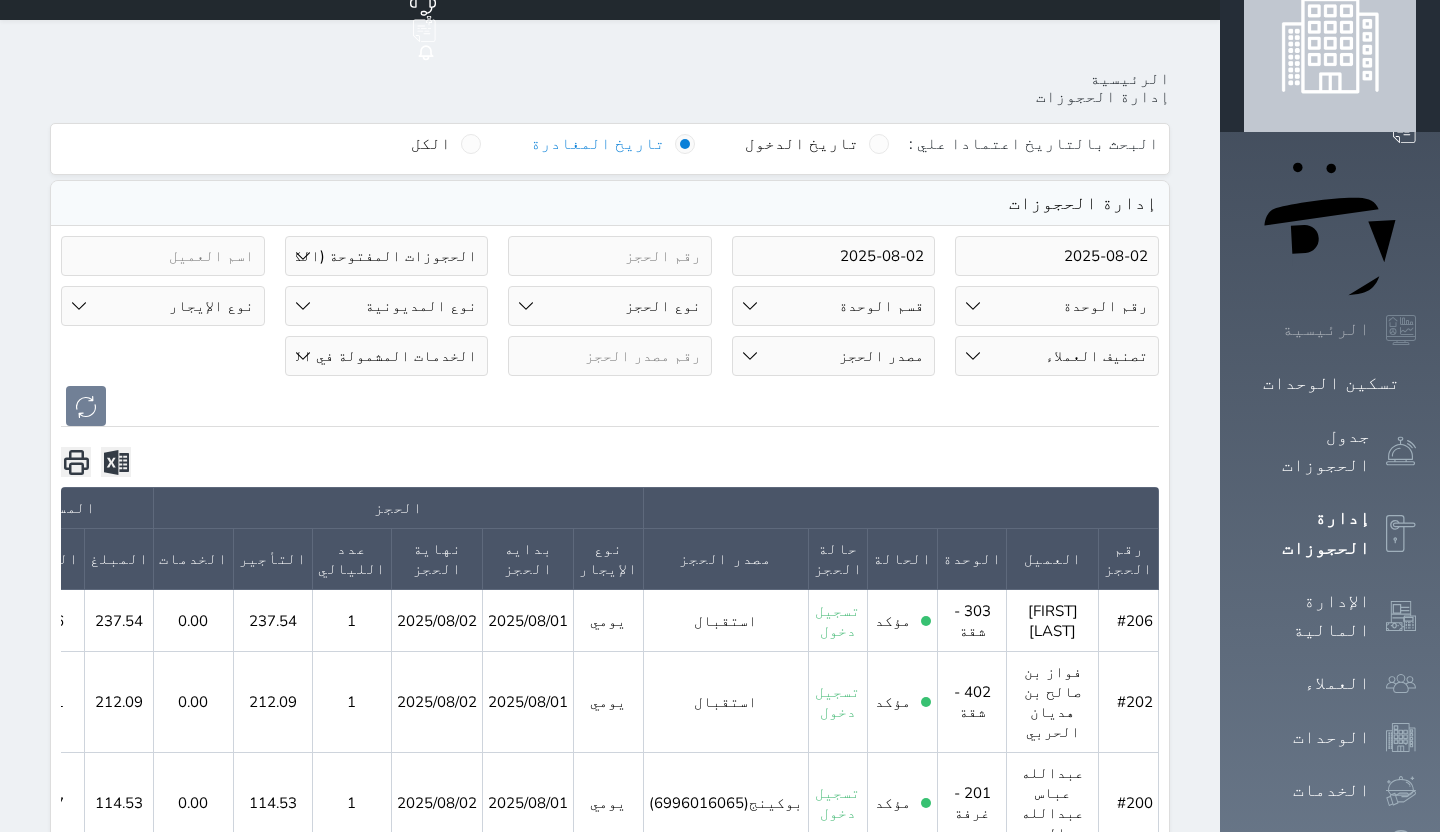 click 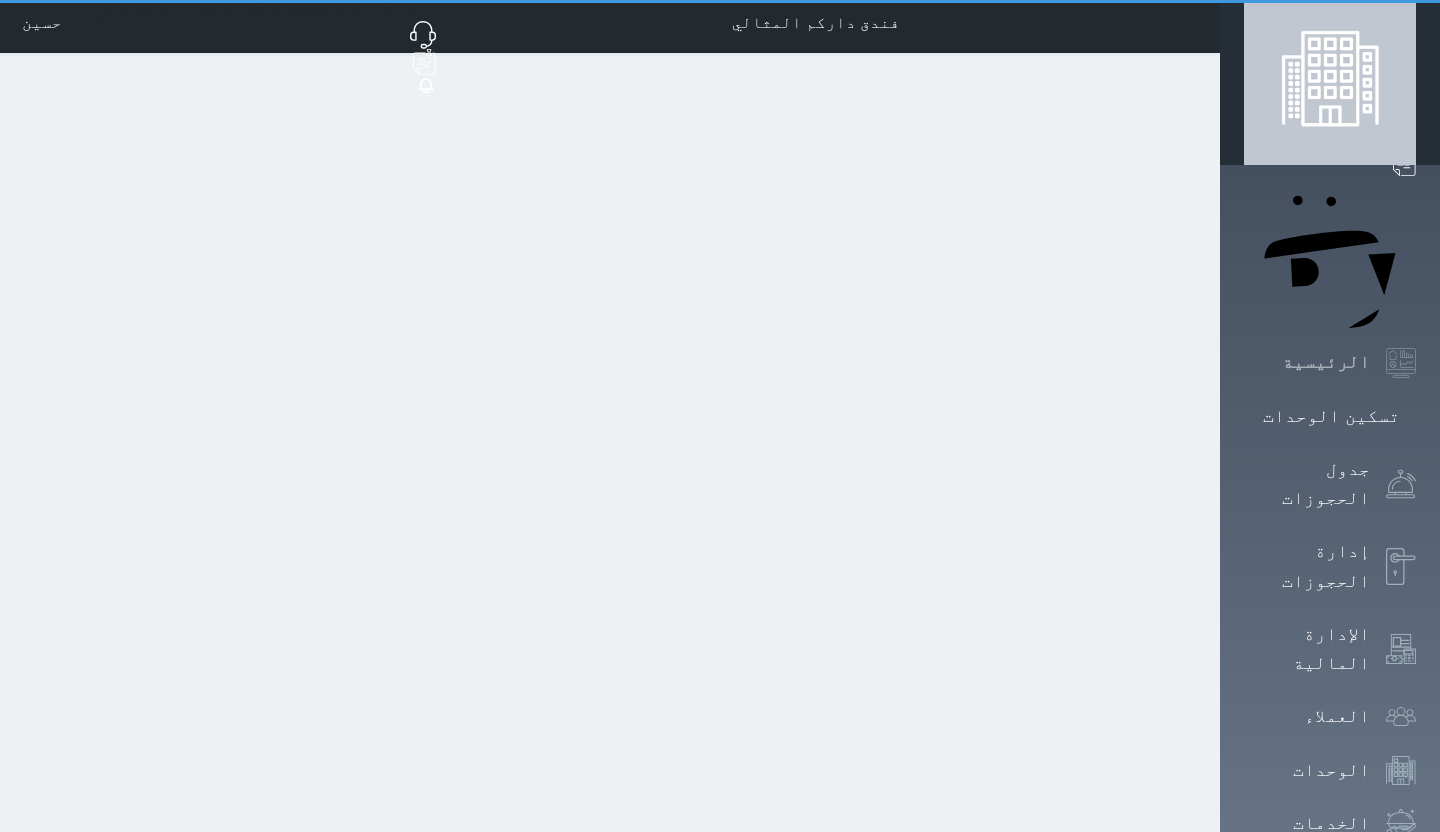 scroll, scrollTop: 0, scrollLeft: 0, axis: both 